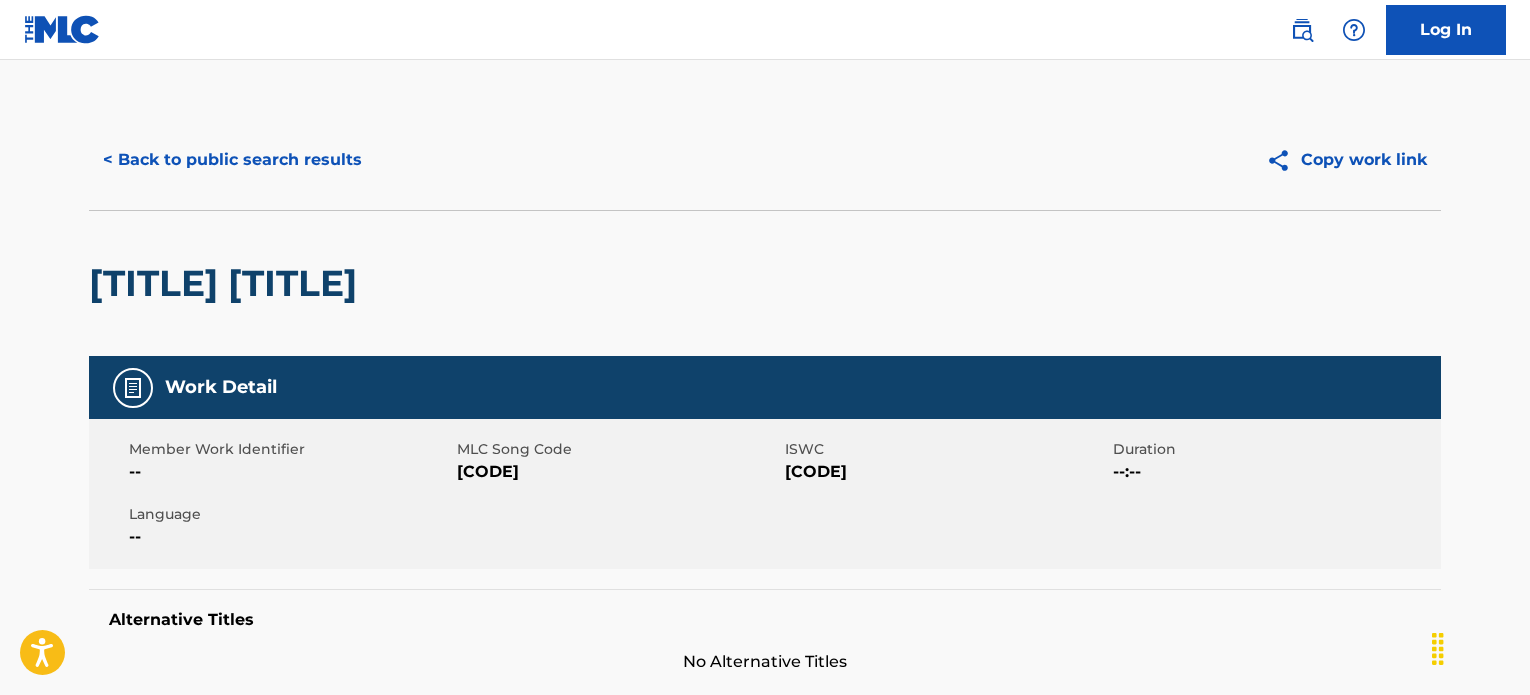 scroll, scrollTop: 100, scrollLeft: 0, axis: vertical 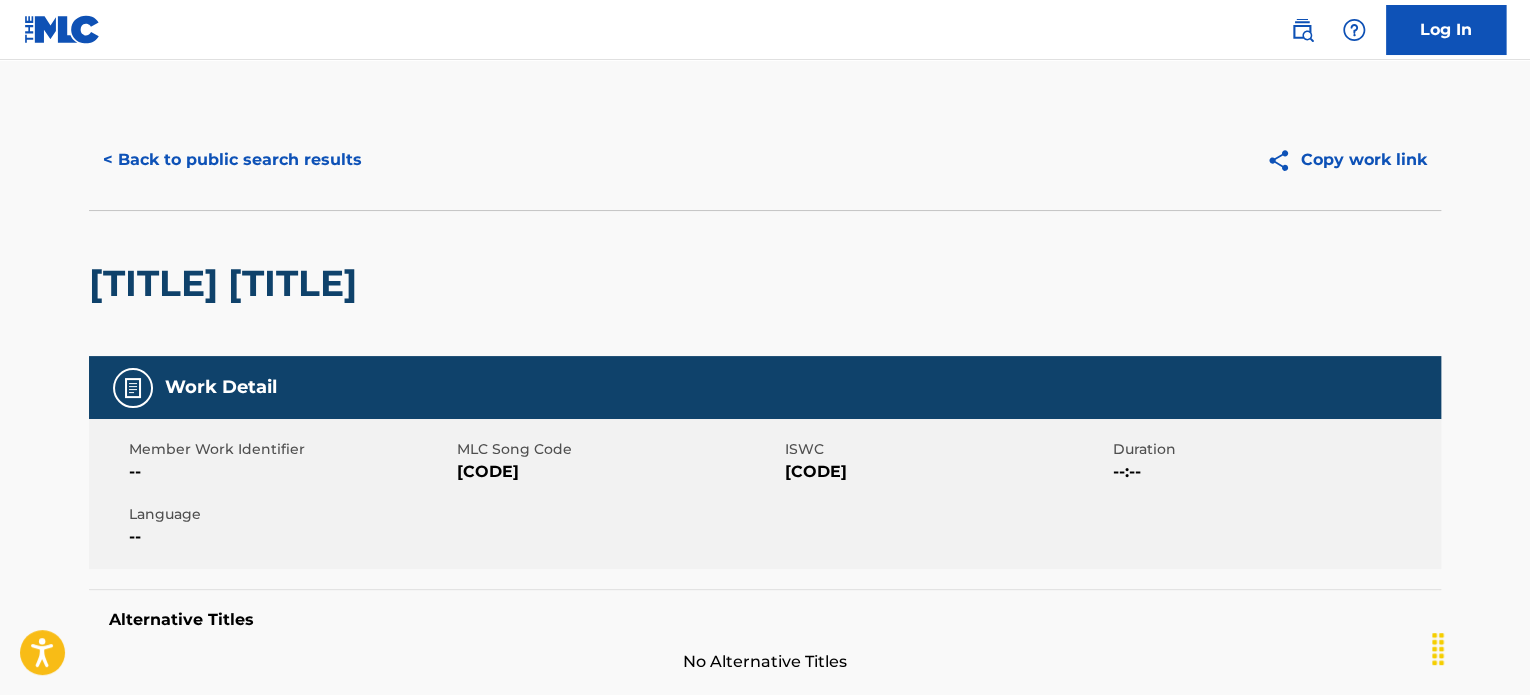 click on "< Back to public search results" at bounding box center (232, 160) 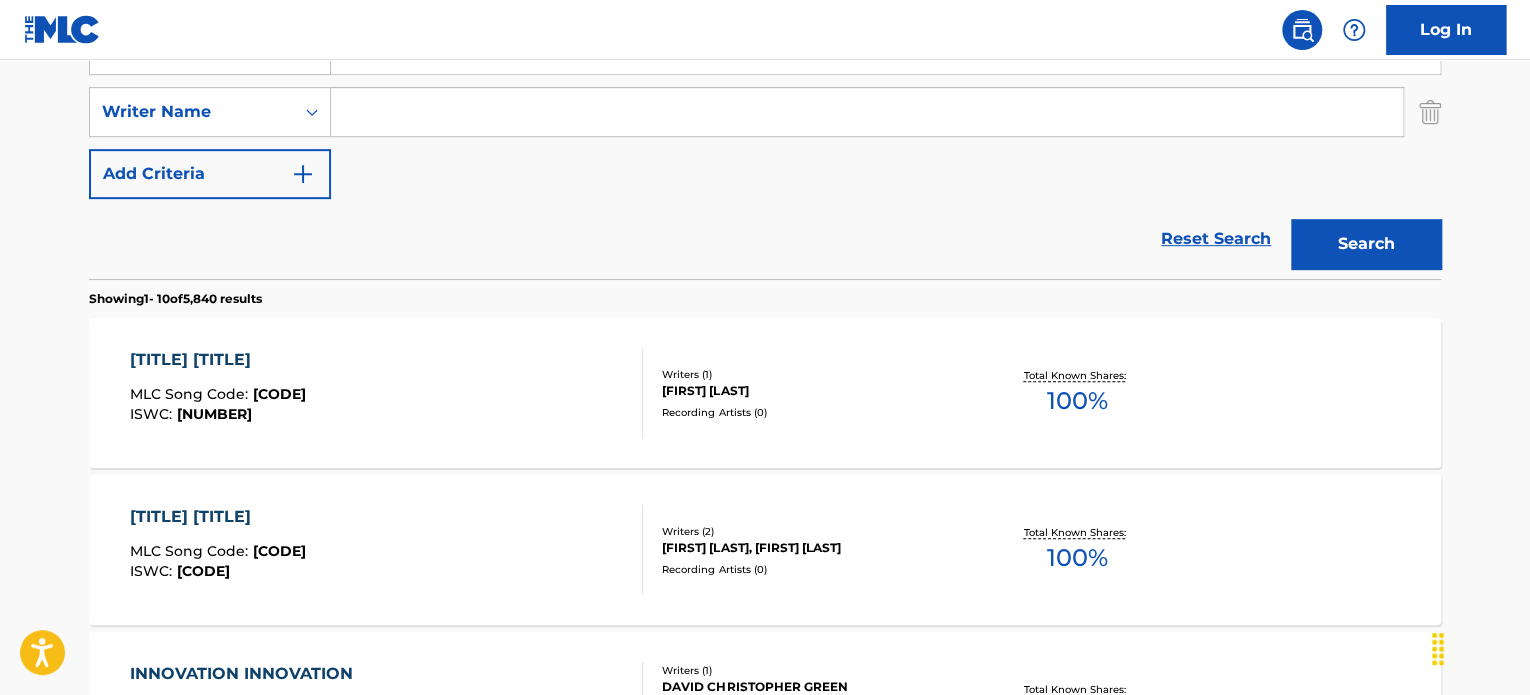 scroll, scrollTop: 320, scrollLeft: 0, axis: vertical 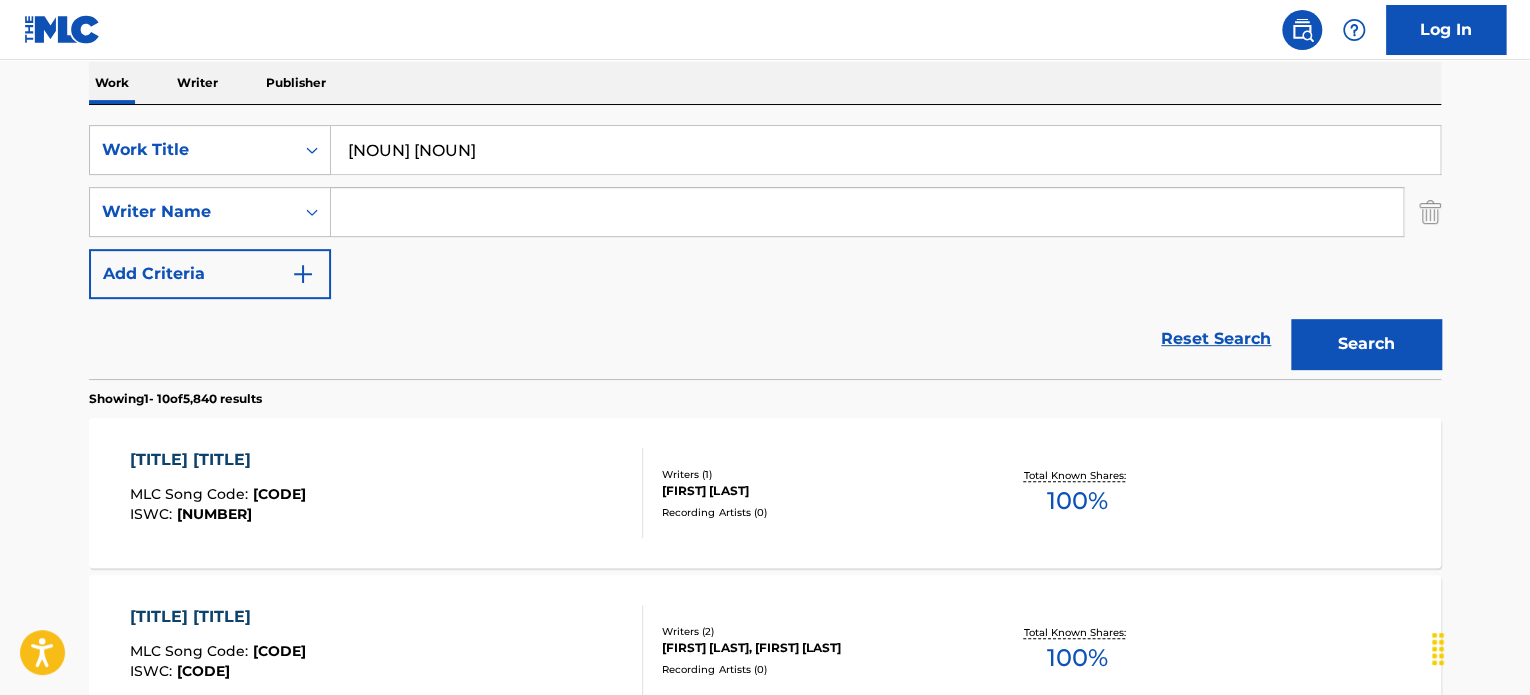 click on "[NOUN] [NOUN]" at bounding box center [885, 150] 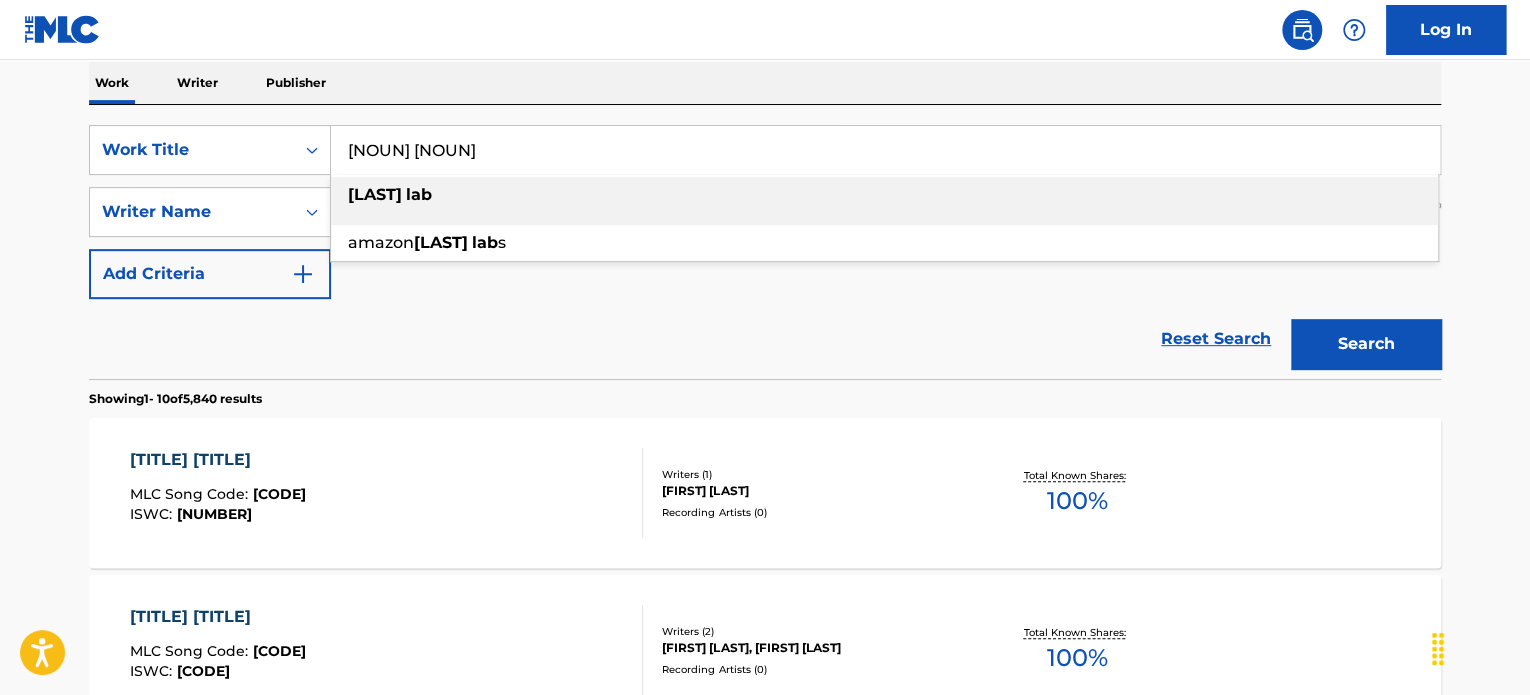 paste on "STADIUM LIGHTS" 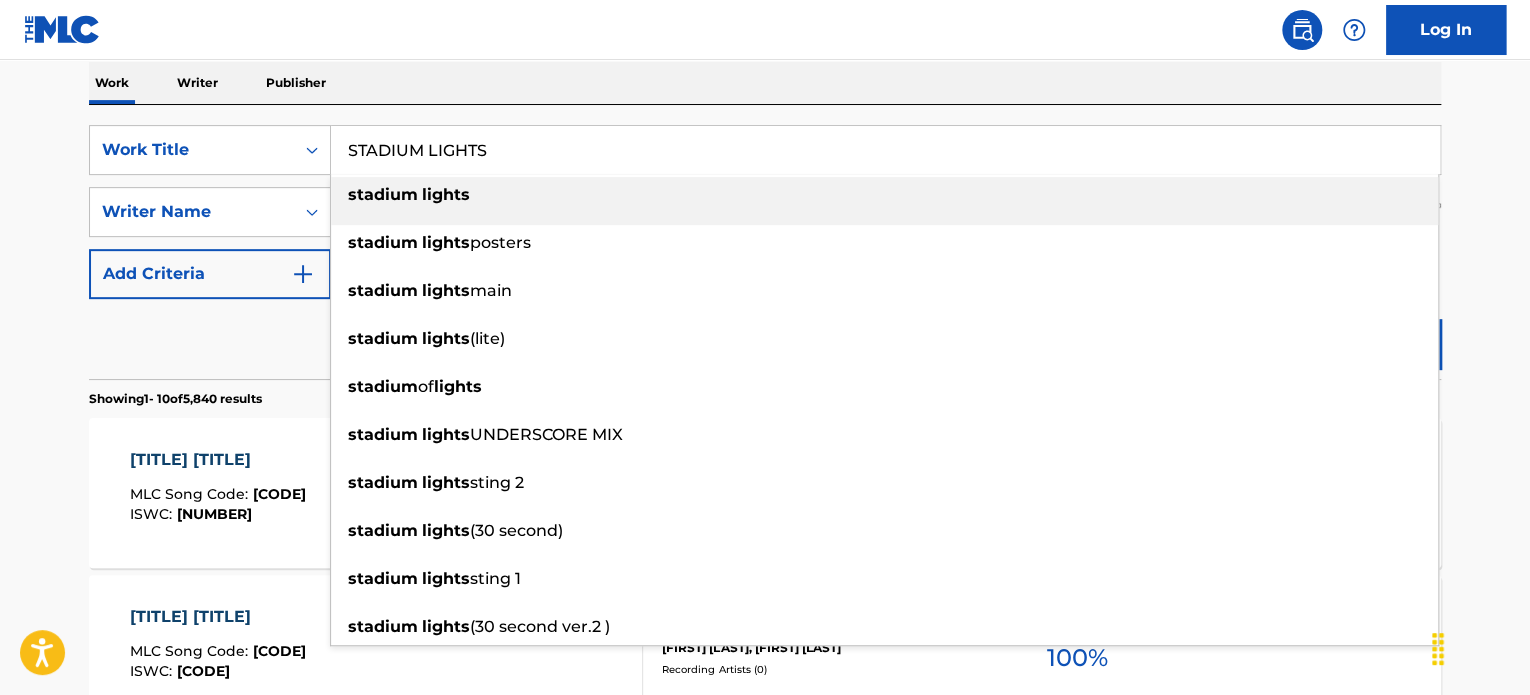 type on "STADIUM LIGHTS" 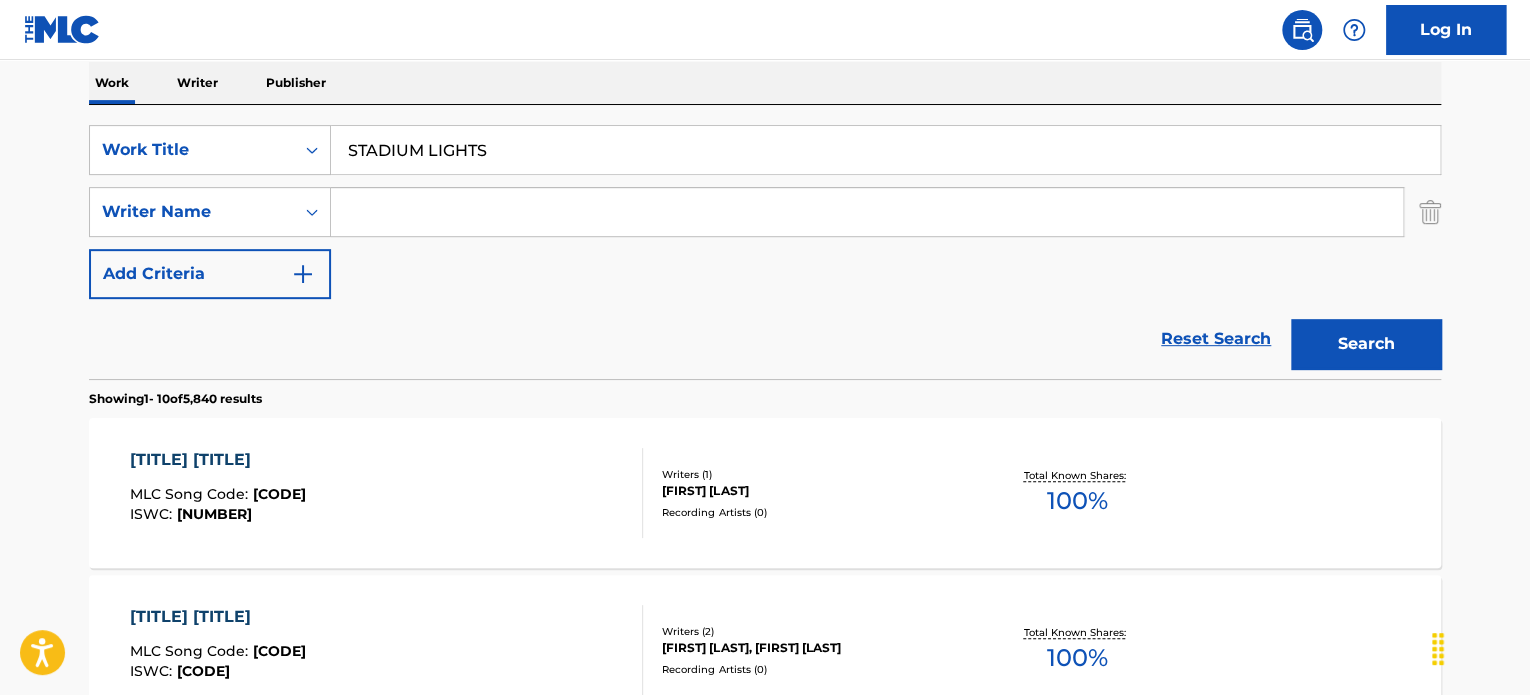 click on "Reset Search Search" at bounding box center [765, 339] 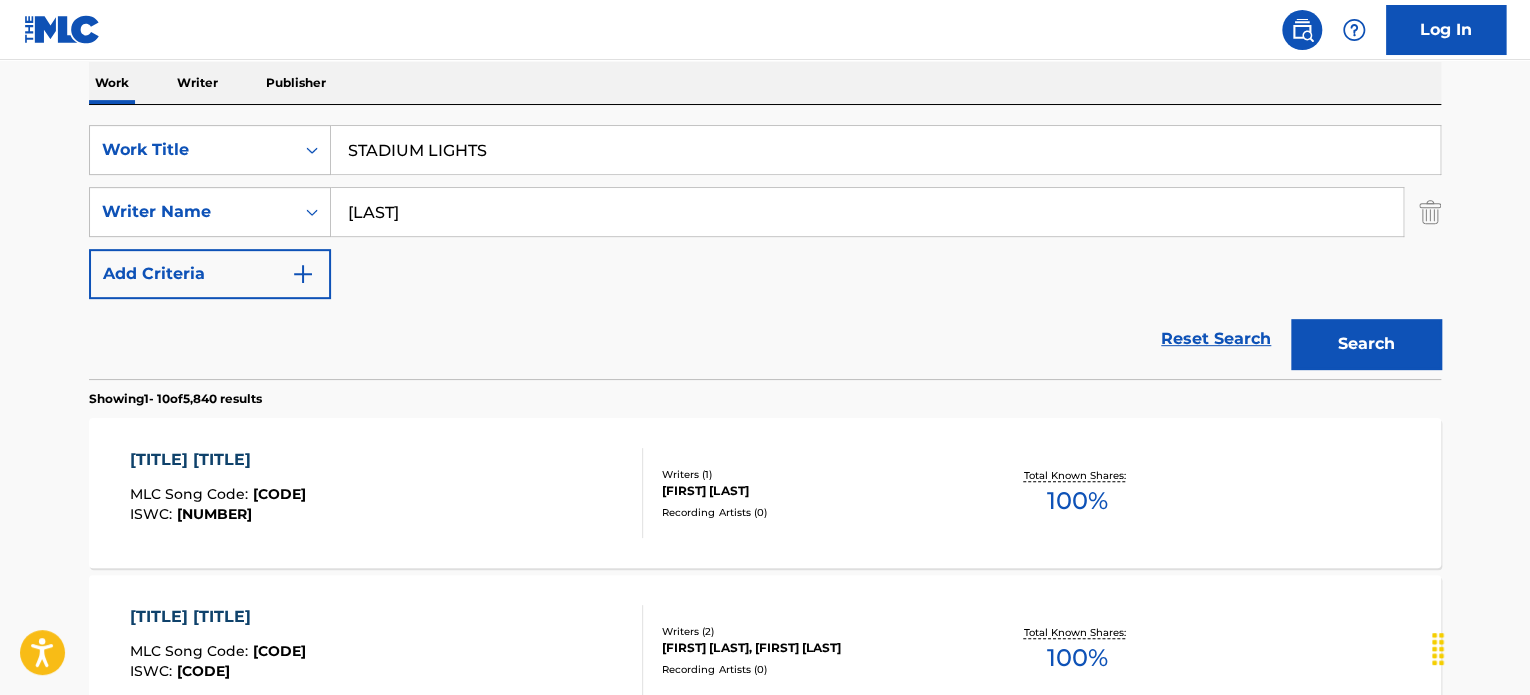 click on "[LAST]" at bounding box center [867, 212] 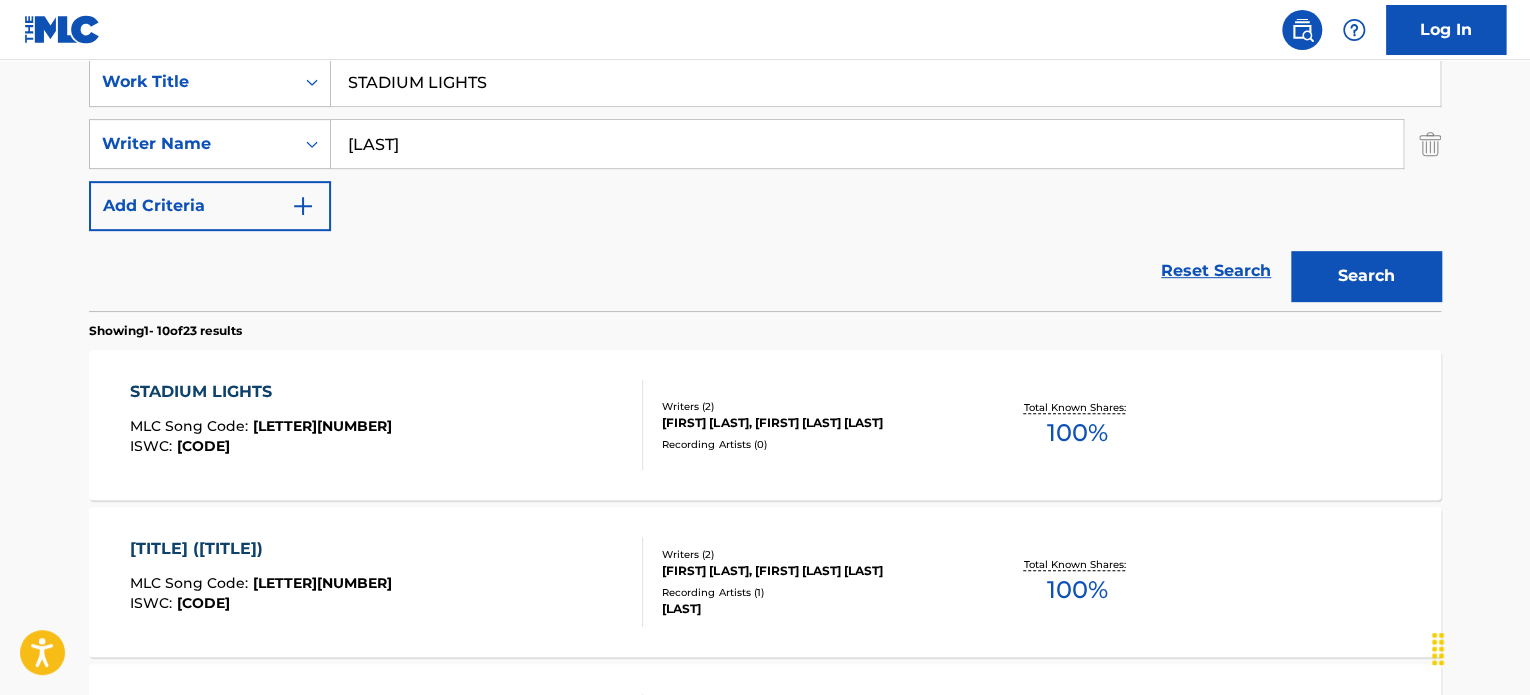scroll, scrollTop: 420, scrollLeft: 0, axis: vertical 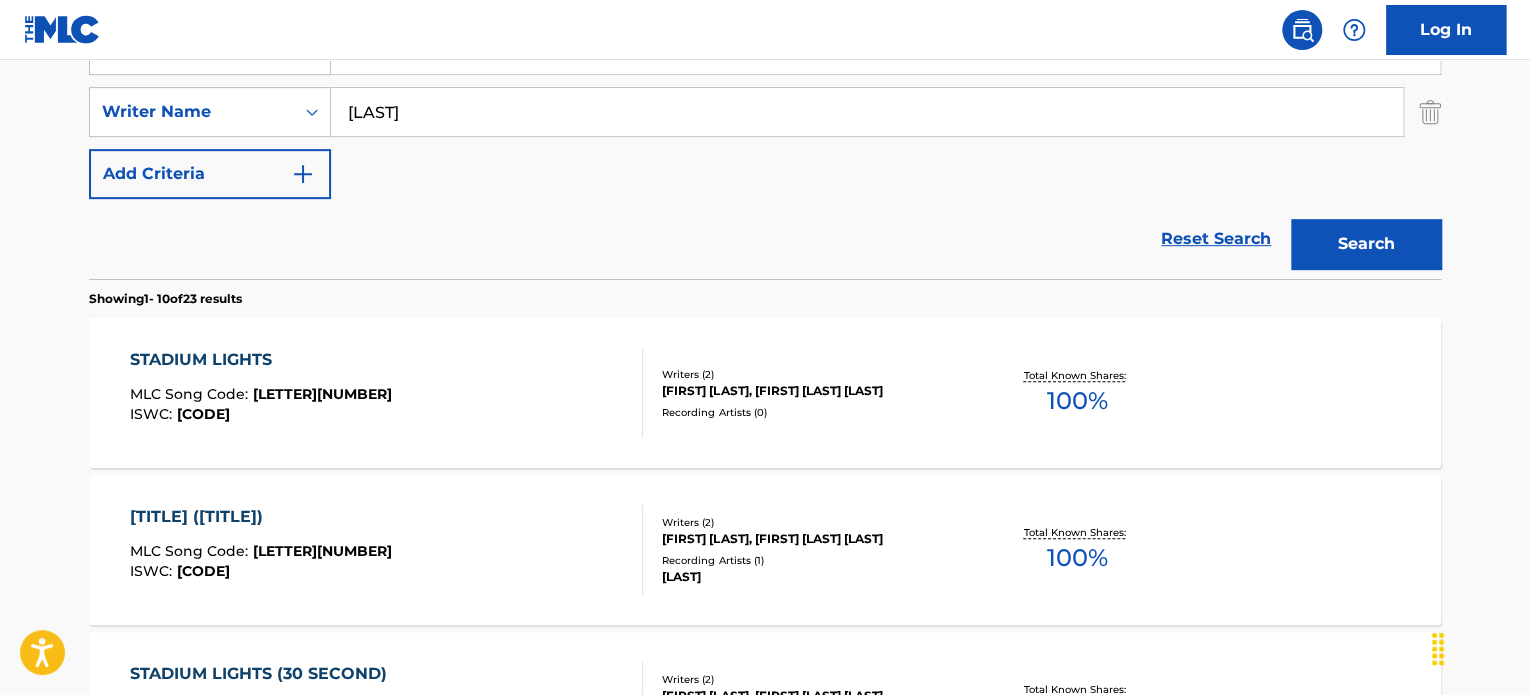 click on "STADIUM LIGHTS MLC Song Code : SVHQ47 ISWC : T3110788944" at bounding box center (387, 393) 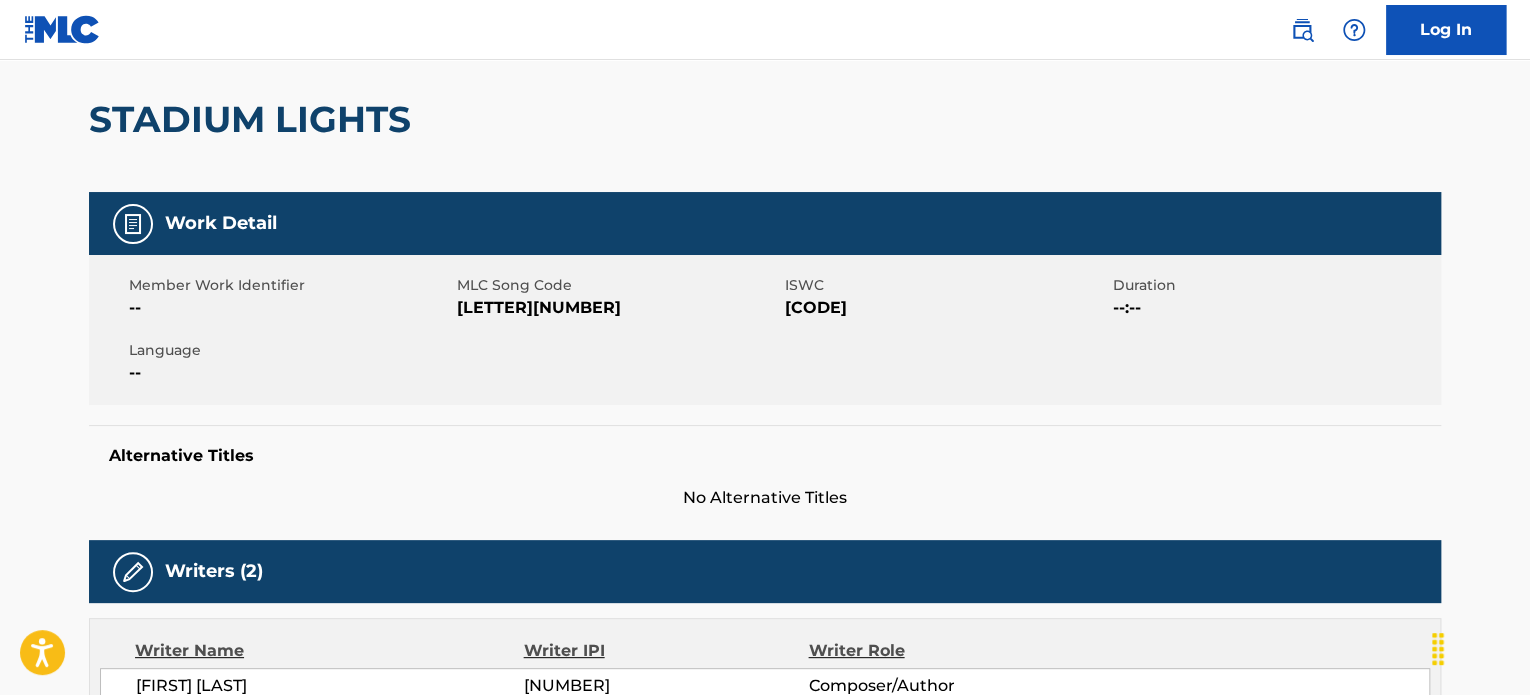 scroll, scrollTop: 0, scrollLeft: 0, axis: both 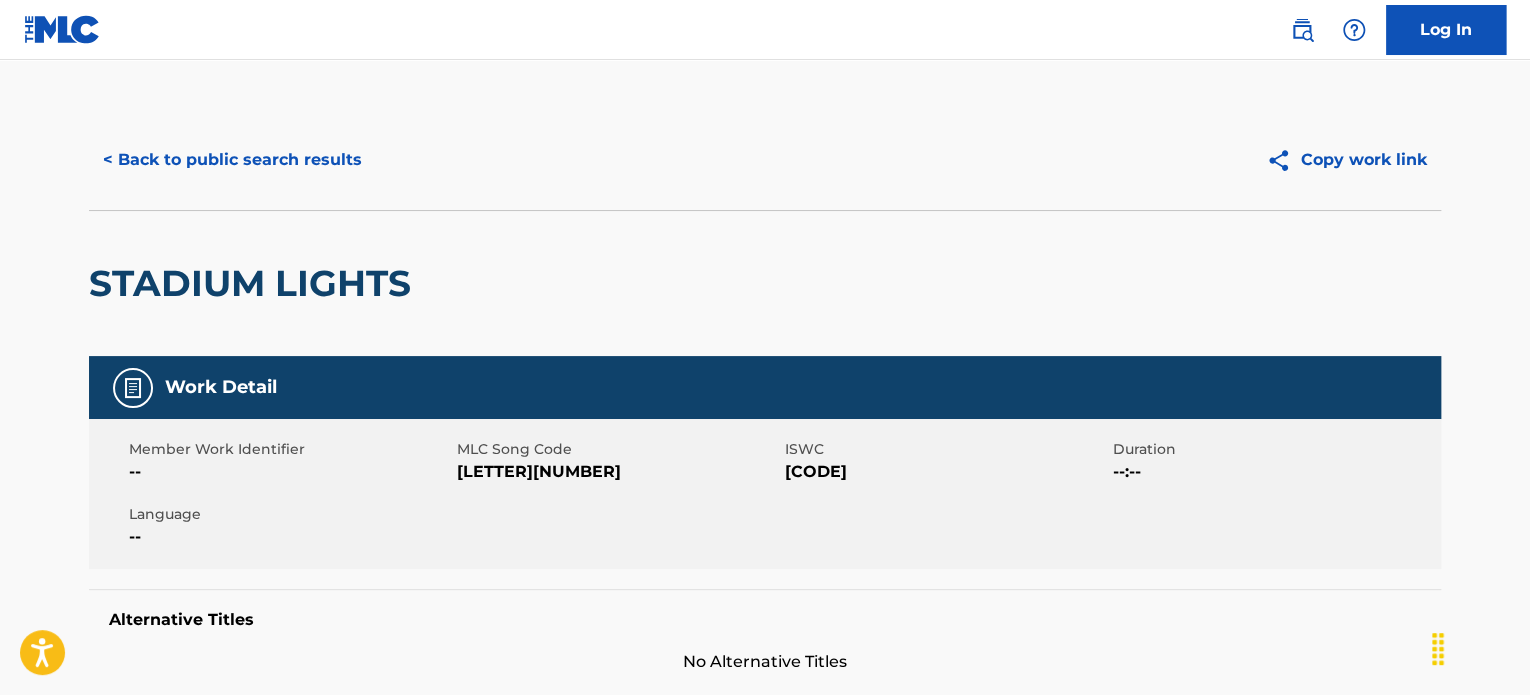 click on "< Back to public search results" at bounding box center [232, 160] 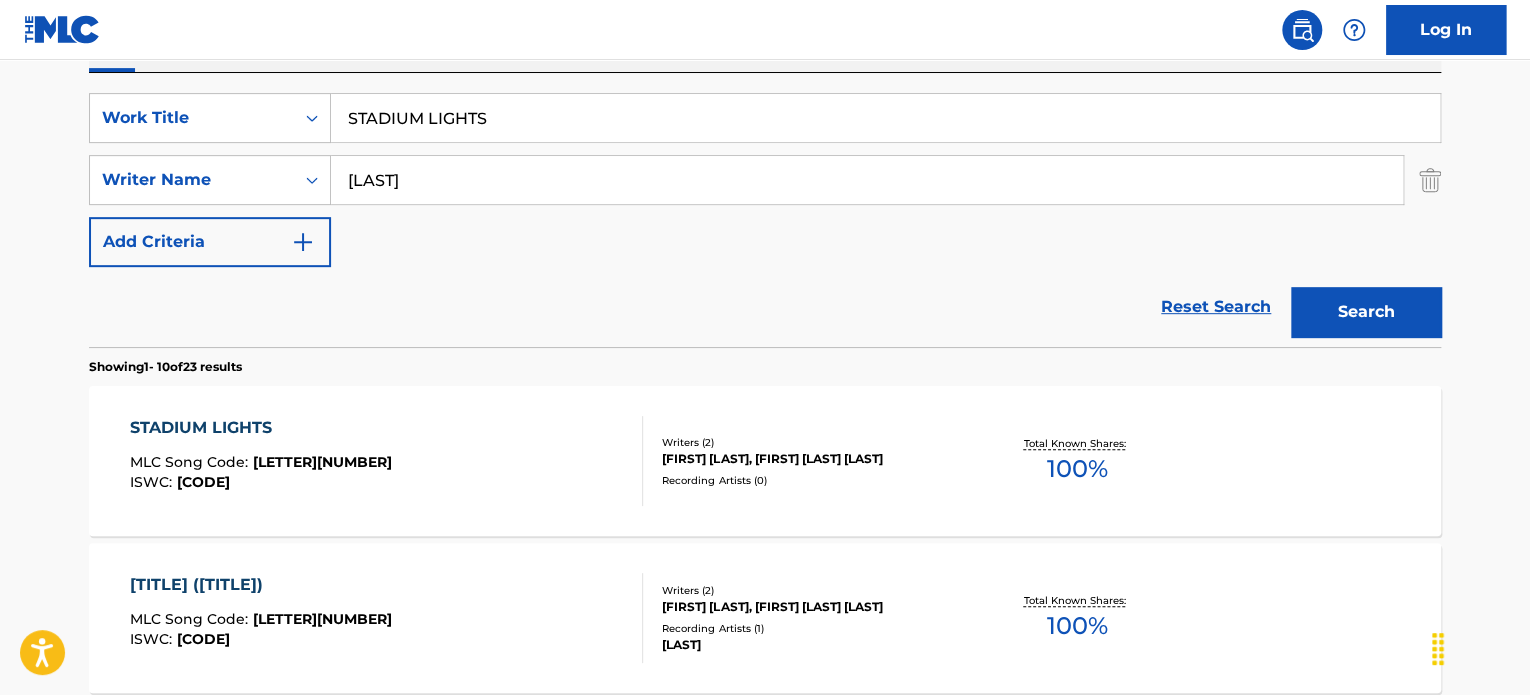 scroll, scrollTop: 320, scrollLeft: 0, axis: vertical 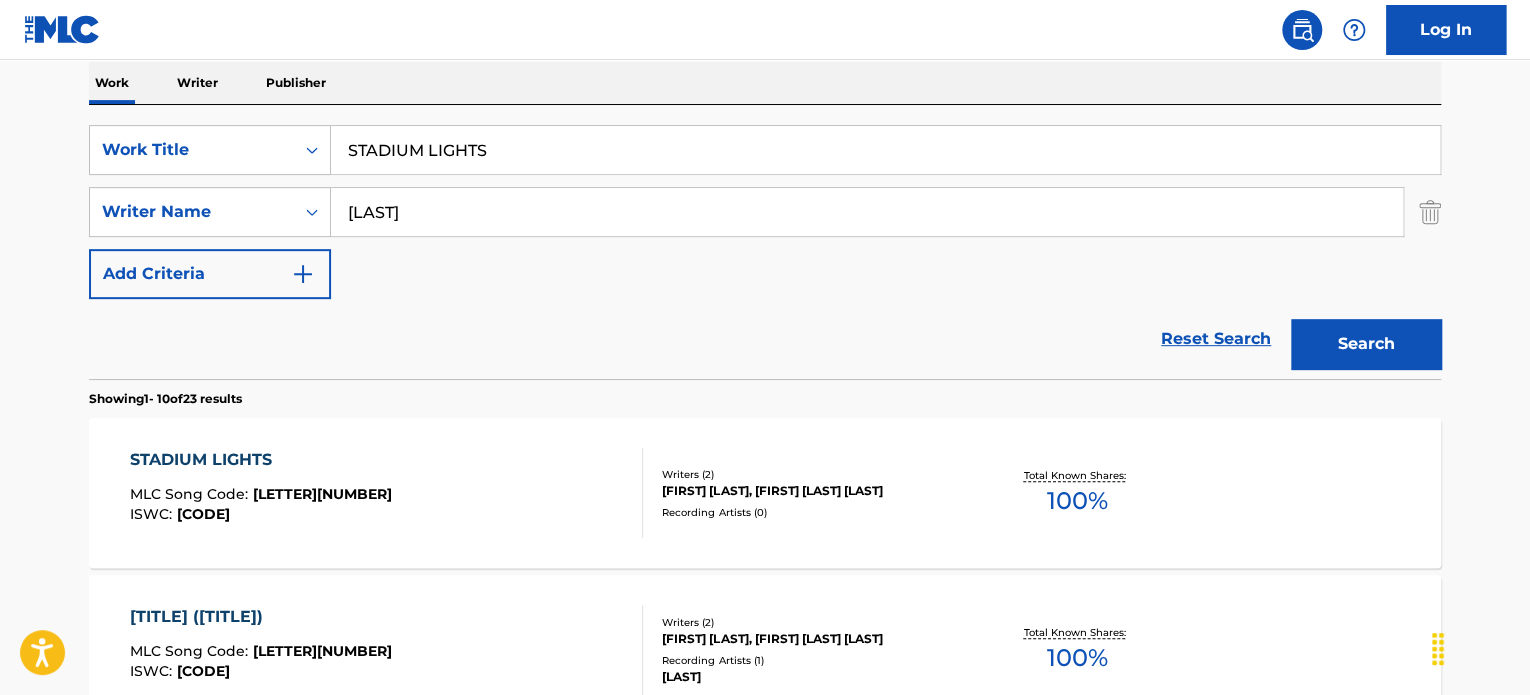 click on "STADIUM LIGHTS" at bounding box center (885, 150) 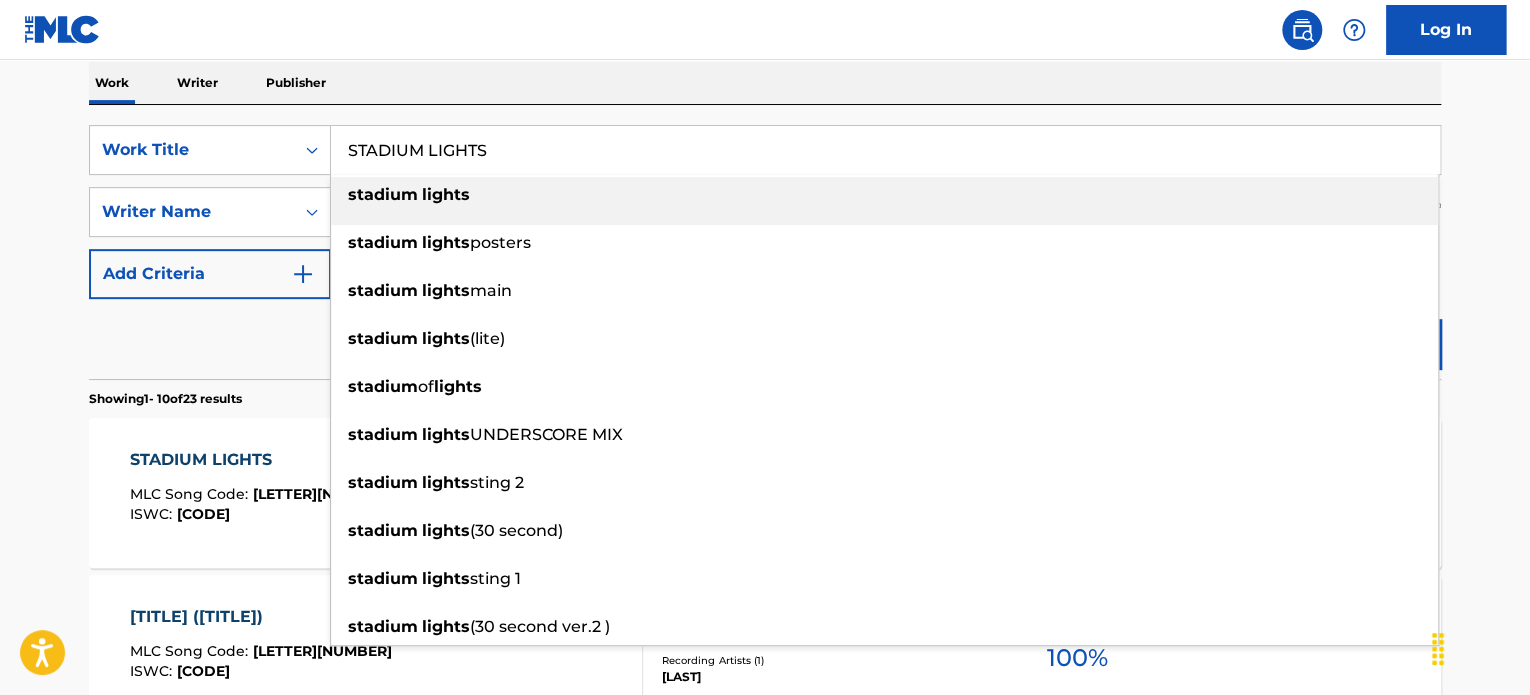 paste on "WHITE WATER" 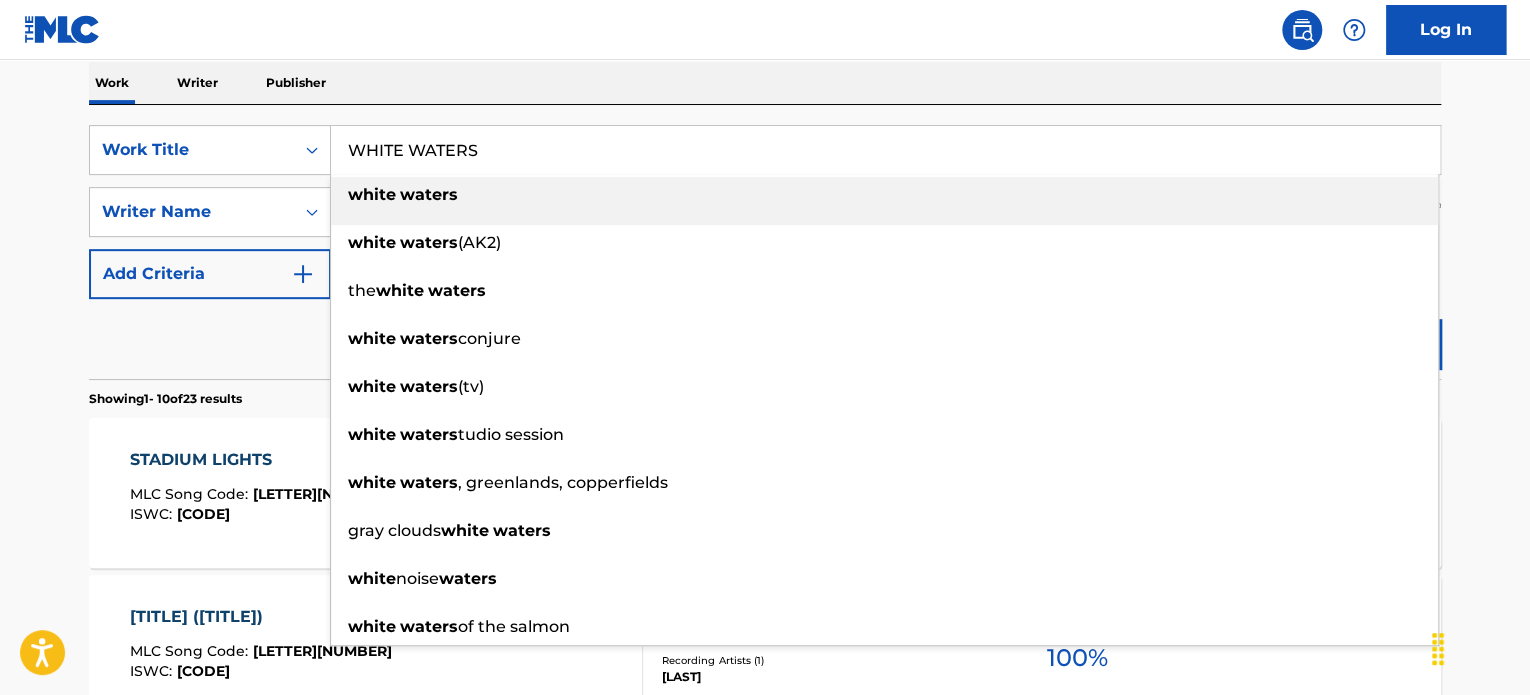type on "WHITE WATERS" 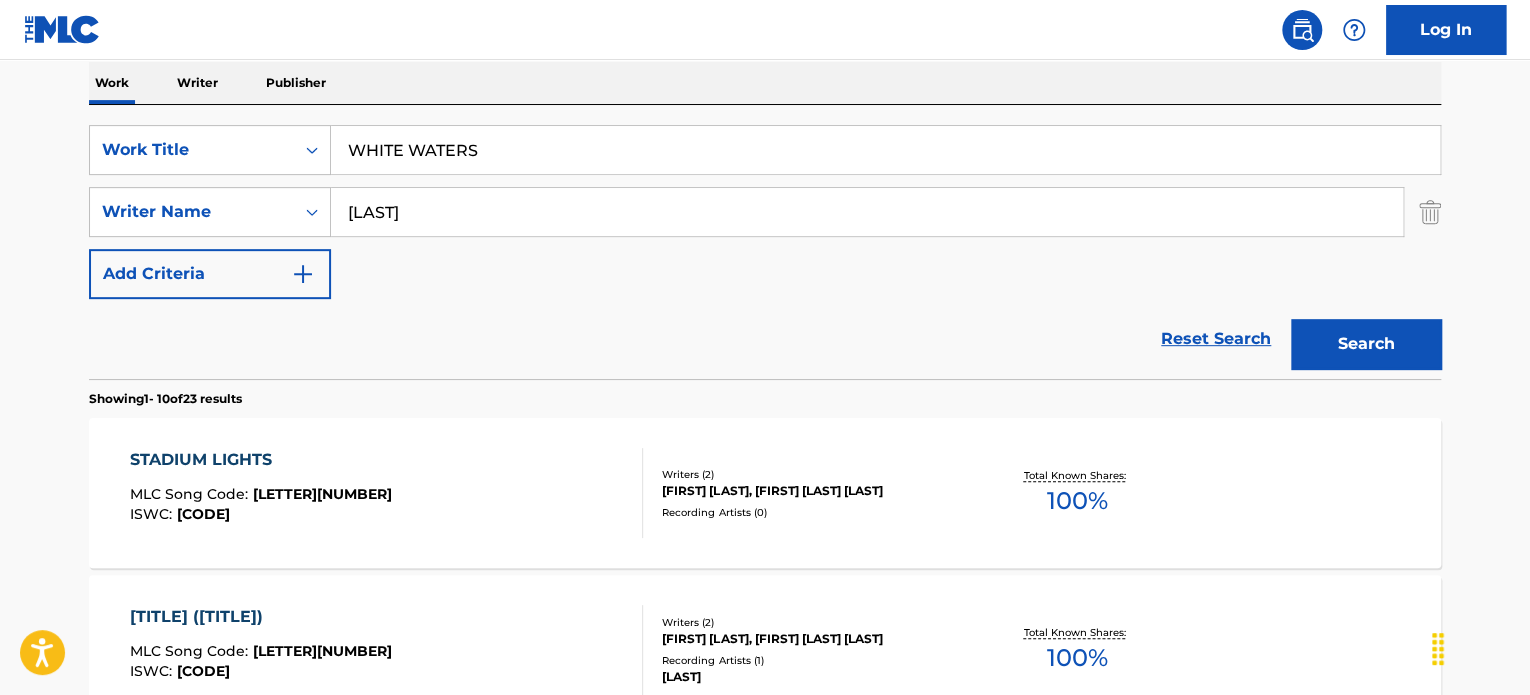 click on "[LAST]" at bounding box center (867, 212) 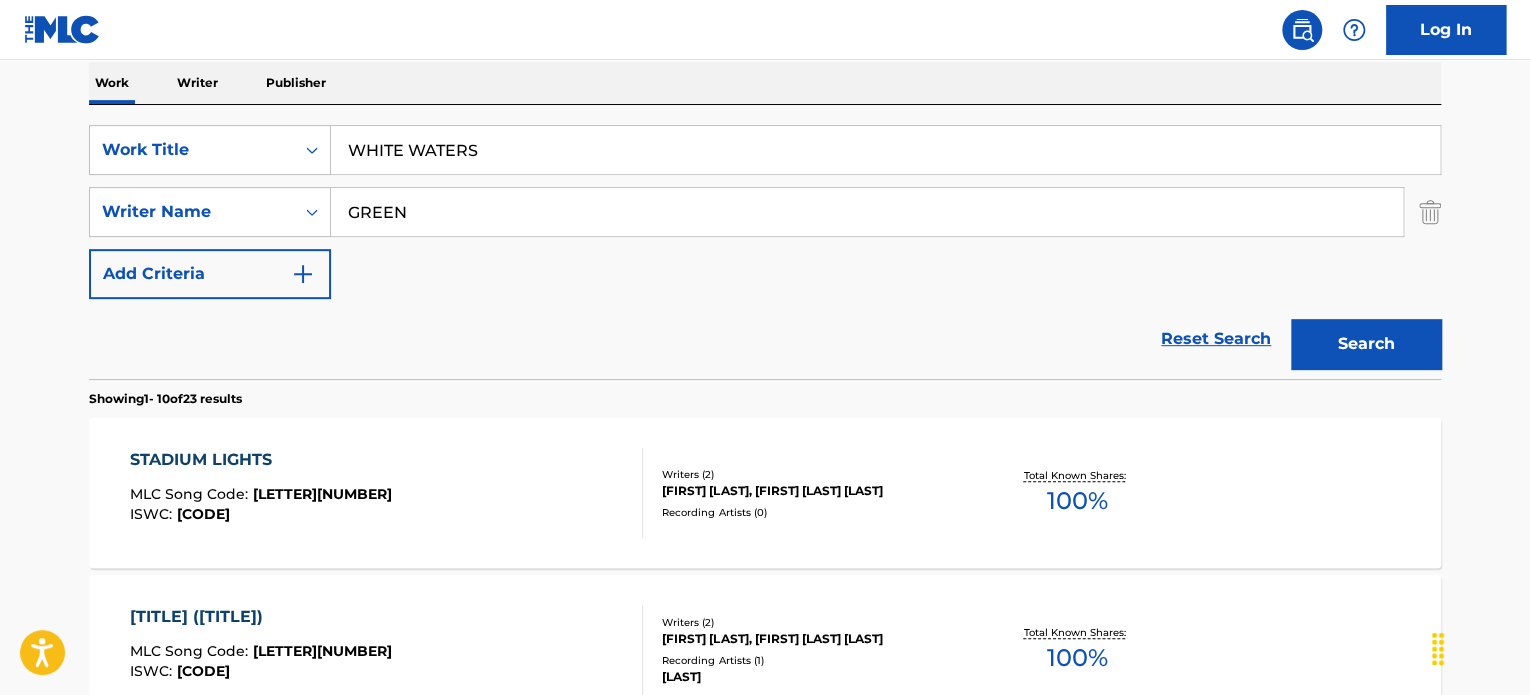 click on "GREEN" at bounding box center (867, 212) 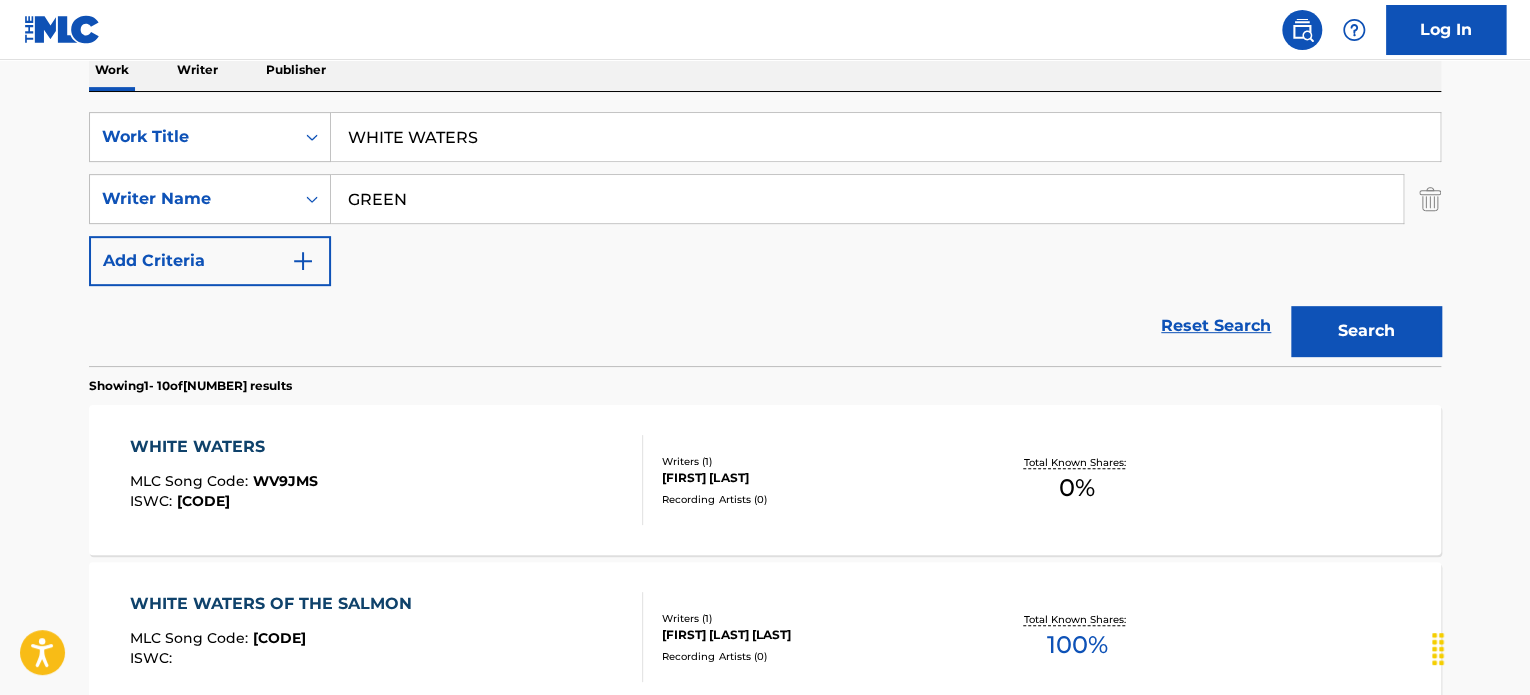 scroll, scrollTop: 420, scrollLeft: 0, axis: vertical 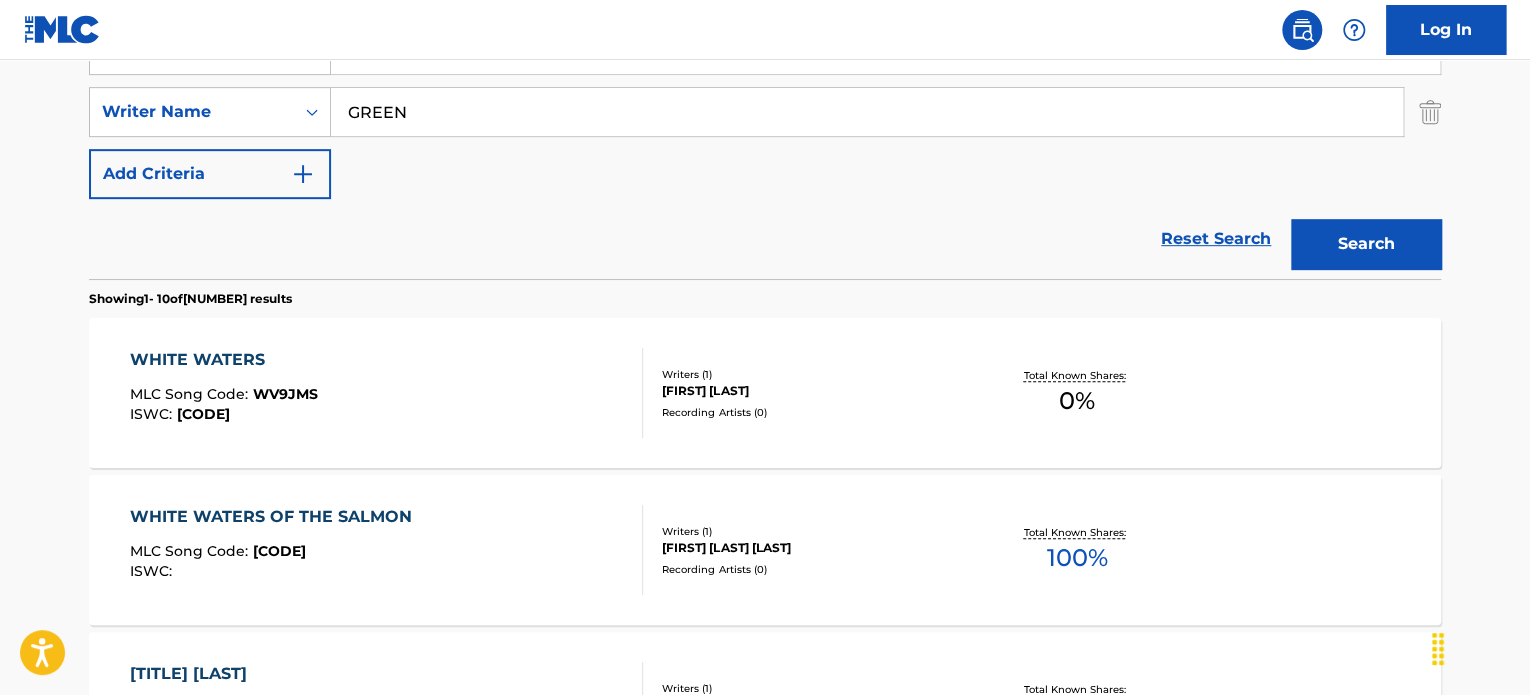 click on "[ADJECTIVE] [NOUN] MLC Song Code : [CODE] ISWC : [ISWC]" at bounding box center [387, 393] 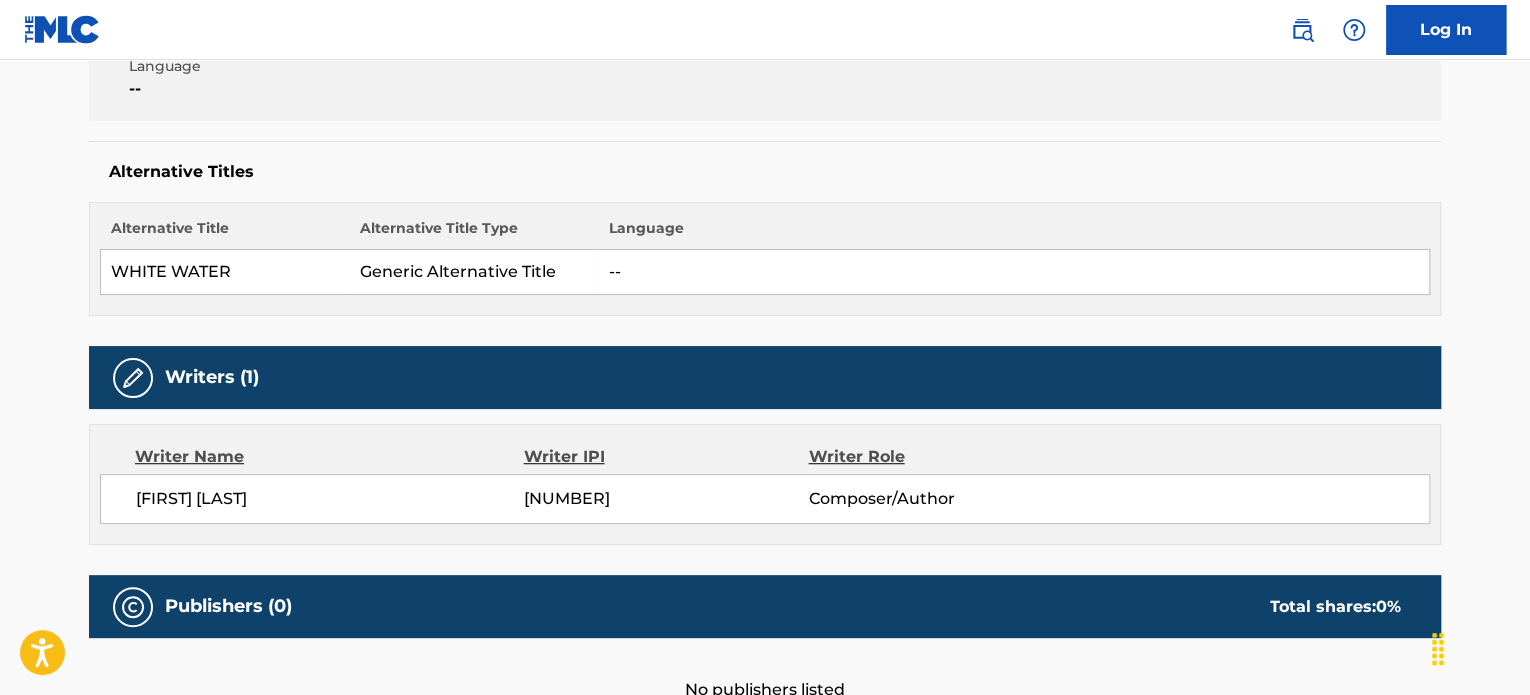 scroll, scrollTop: 0, scrollLeft: 0, axis: both 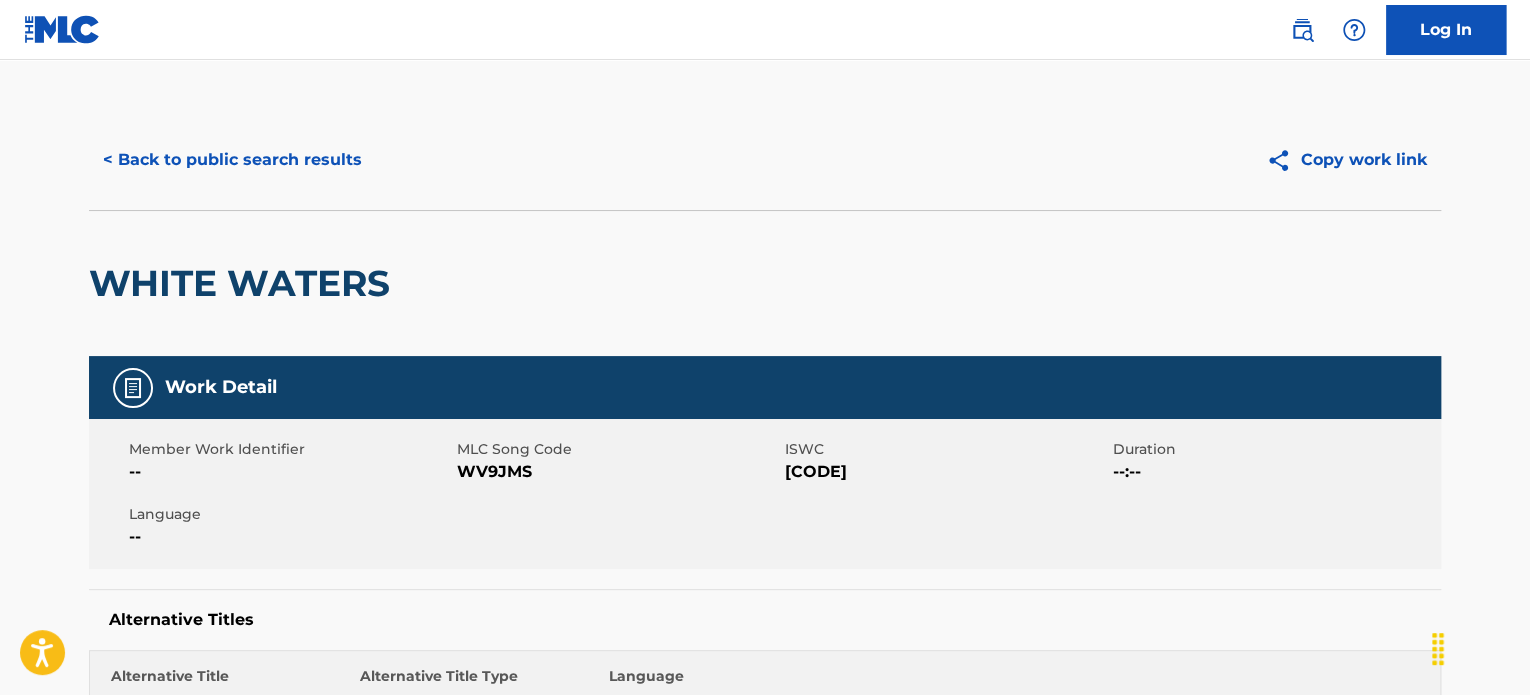 click on "< Back to public search results" at bounding box center (232, 160) 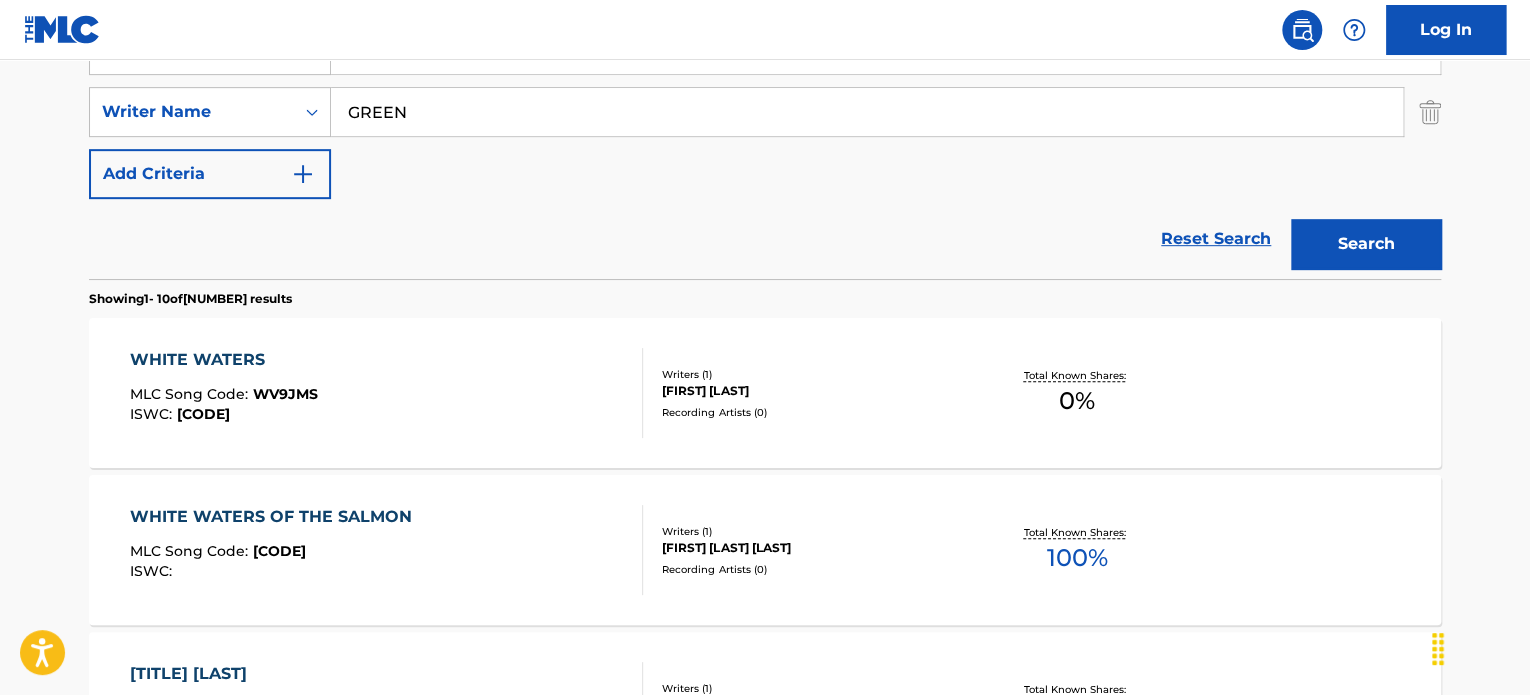 scroll, scrollTop: 320, scrollLeft: 0, axis: vertical 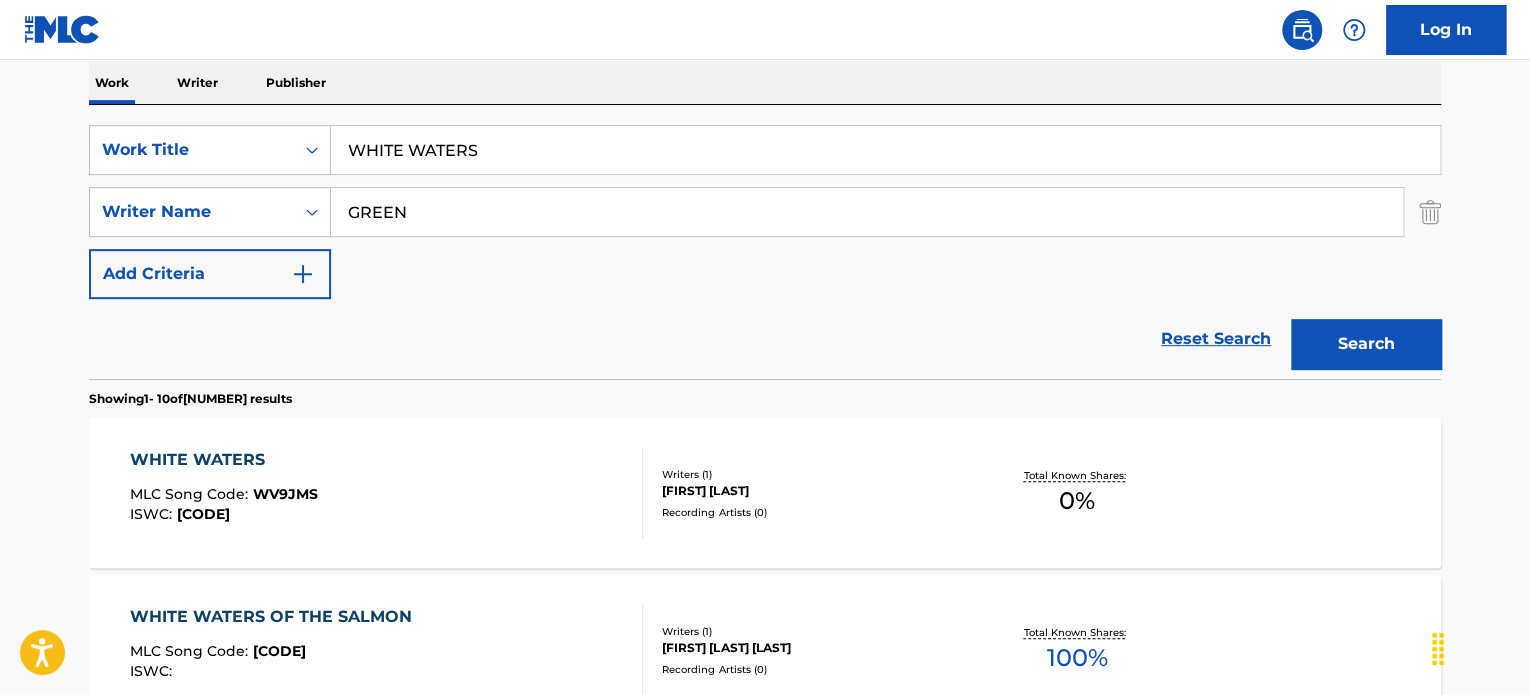 click on "WHITE WATERS" at bounding box center [885, 150] 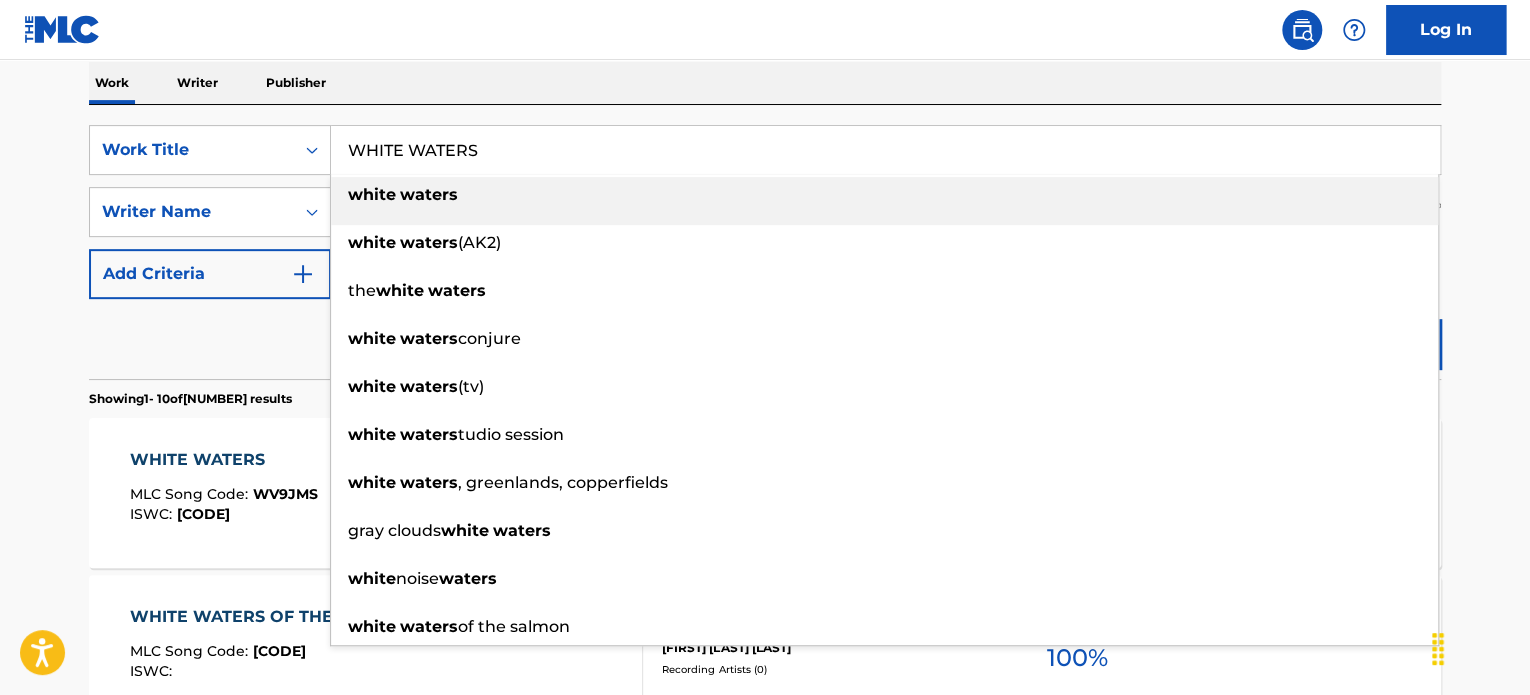 paste on "ACOUSTIC GUITAR" 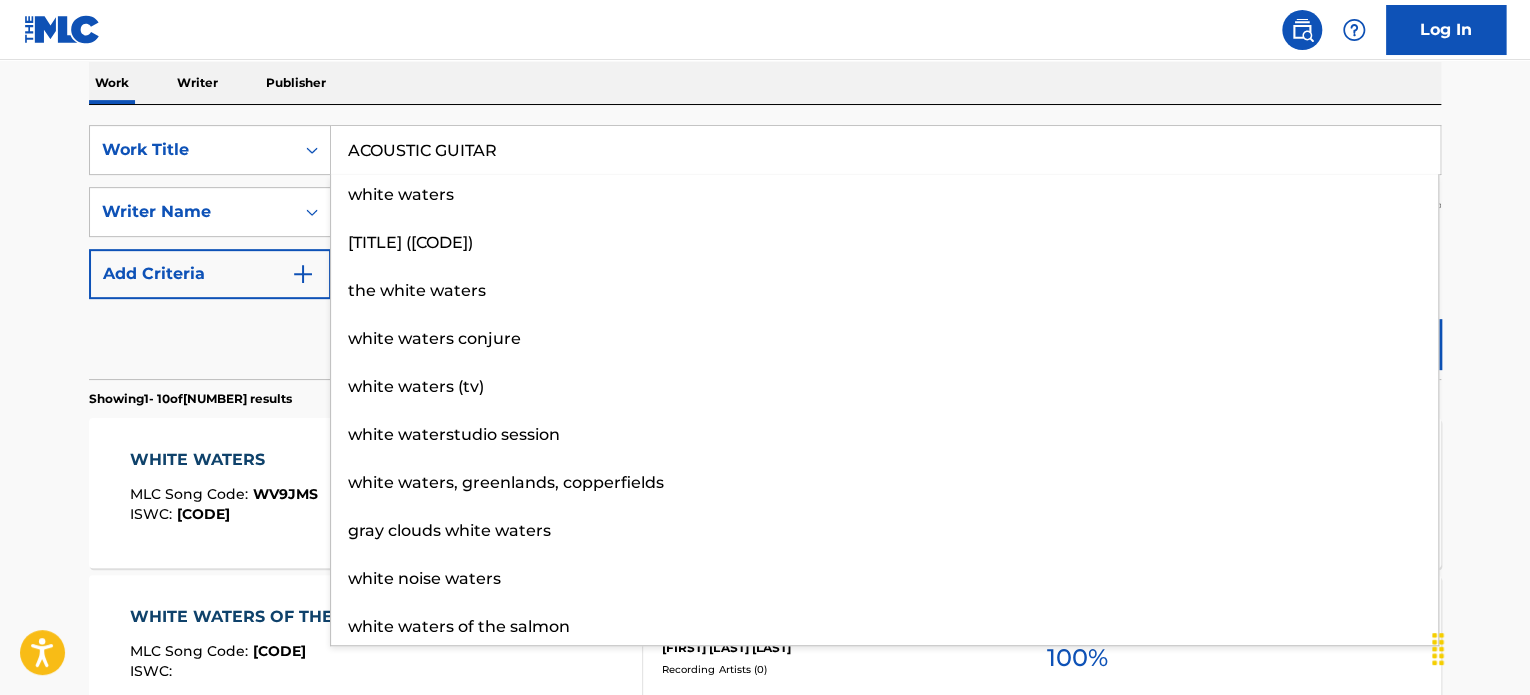 type on "ACOUSTIC GUITAR" 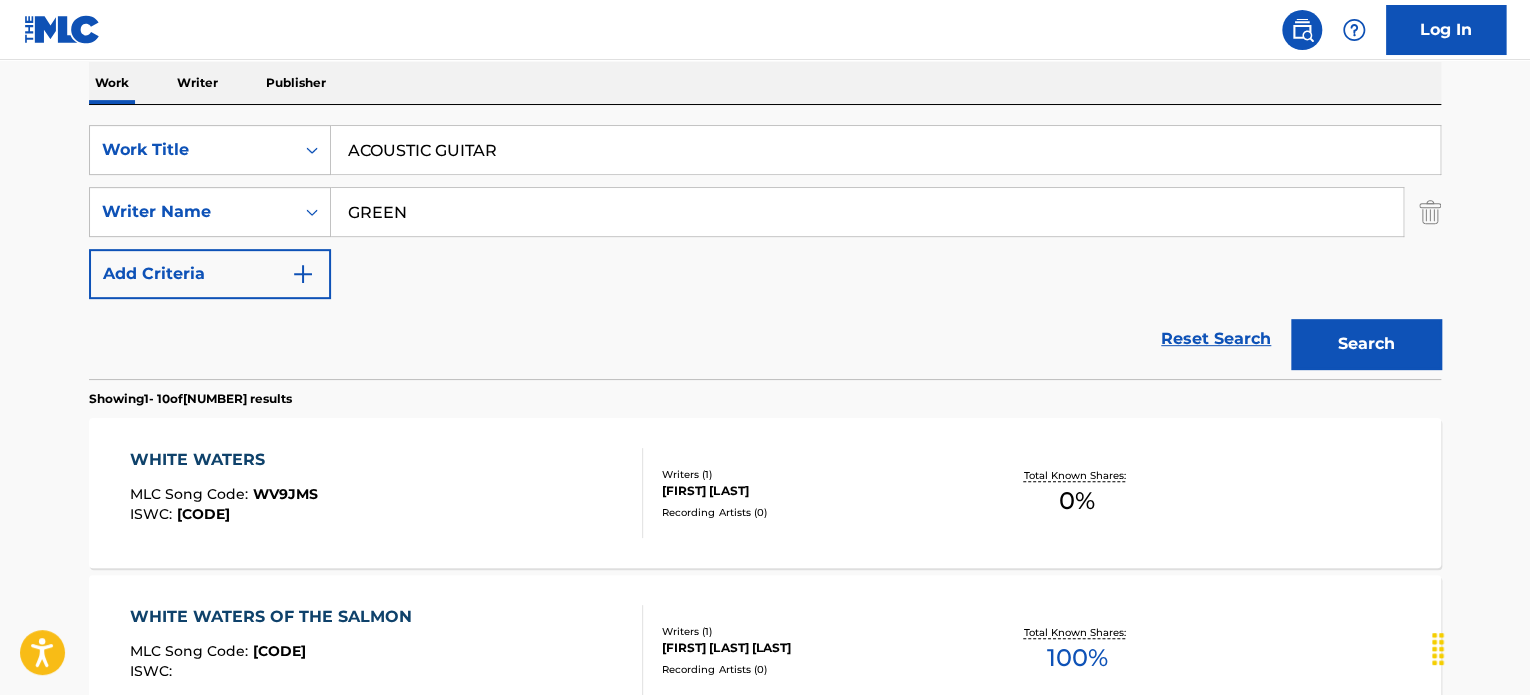 click on "GREEN" at bounding box center (867, 212) 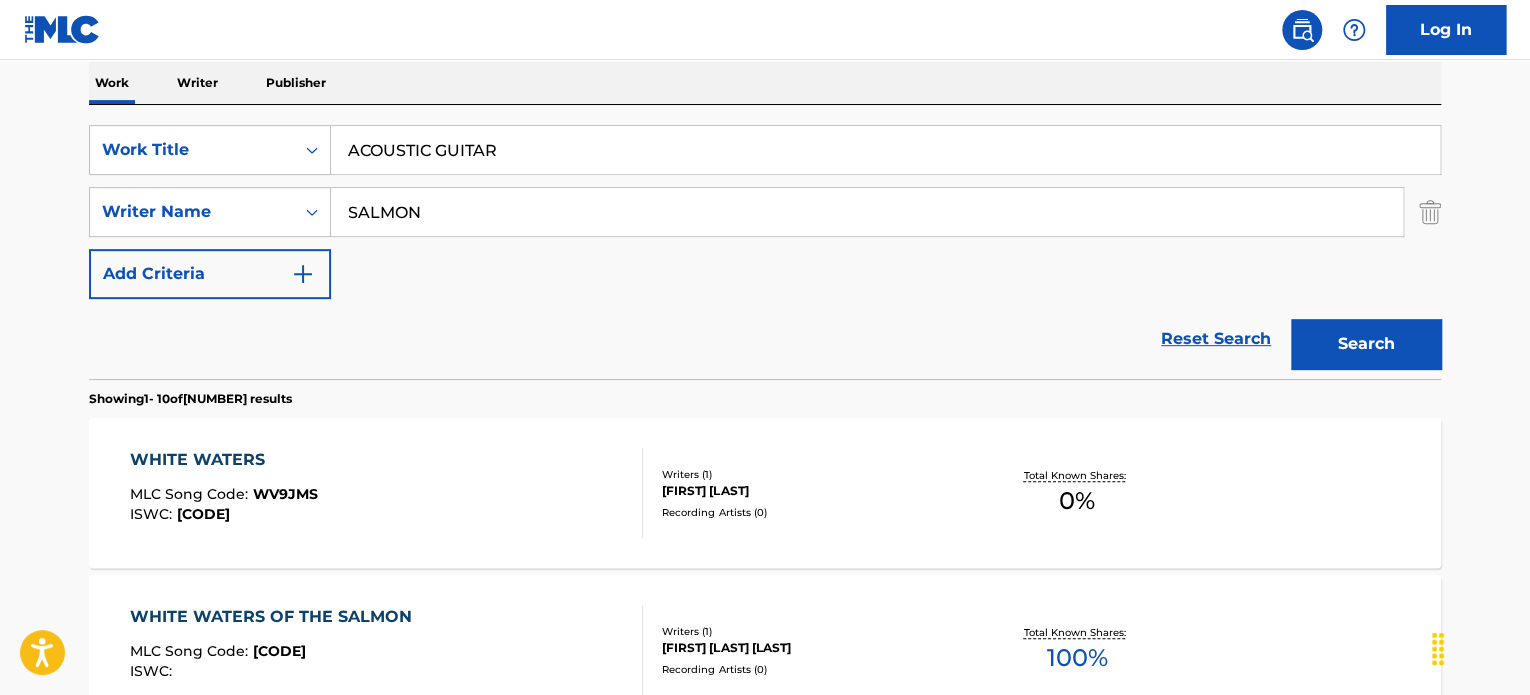 click on "SALMON" at bounding box center (867, 212) 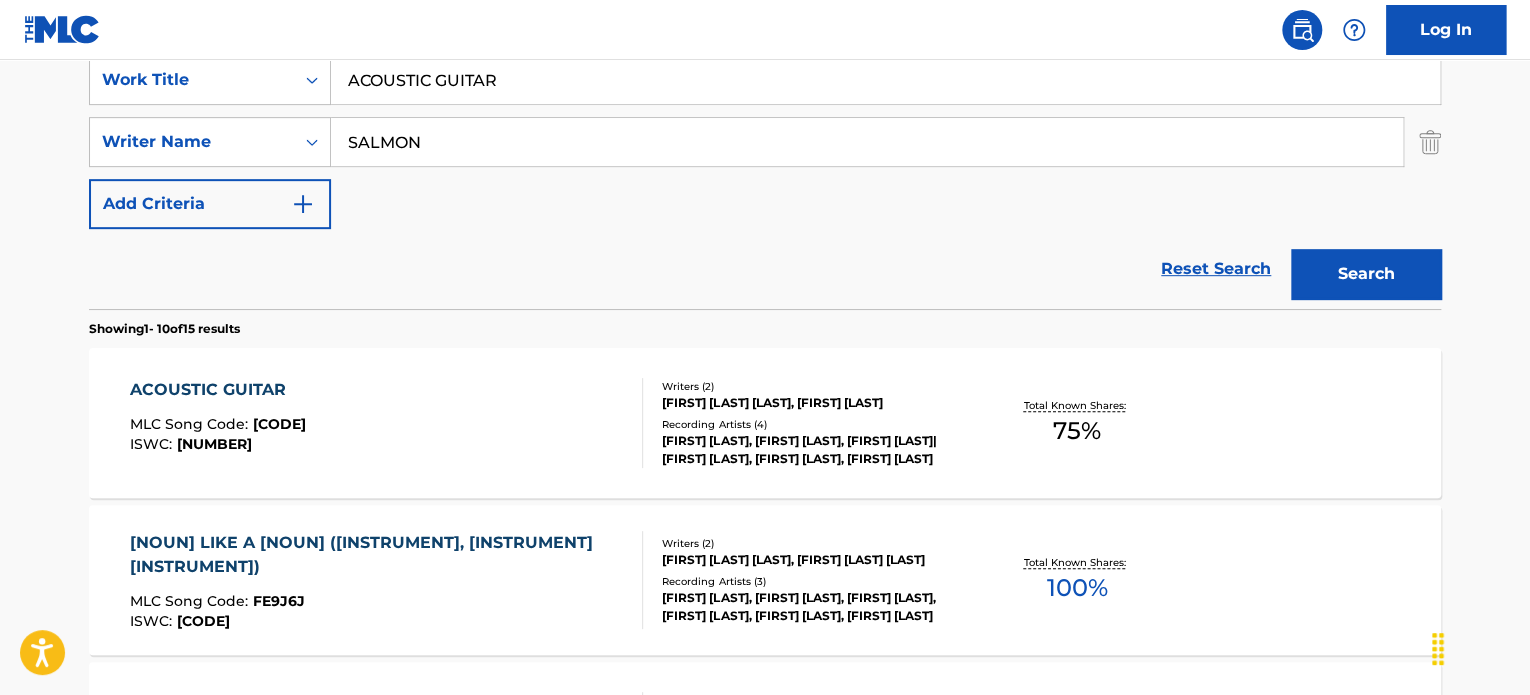 scroll, scrollTop: 420, scrollLeft: 0, axis: vertical 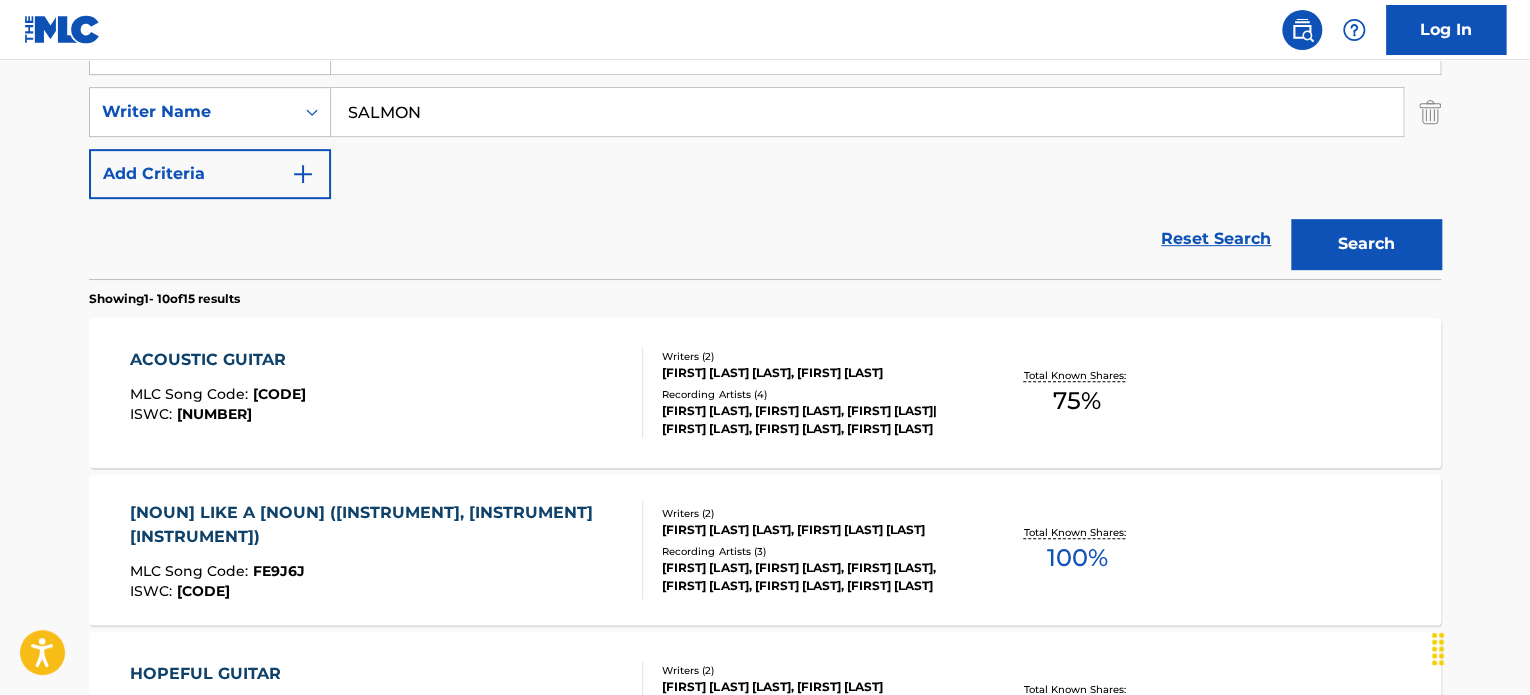 click on "[SONG_CODE] : [SONG_CODE] ISWC : [SONG_CODE]" at bounding box center [387, 393] 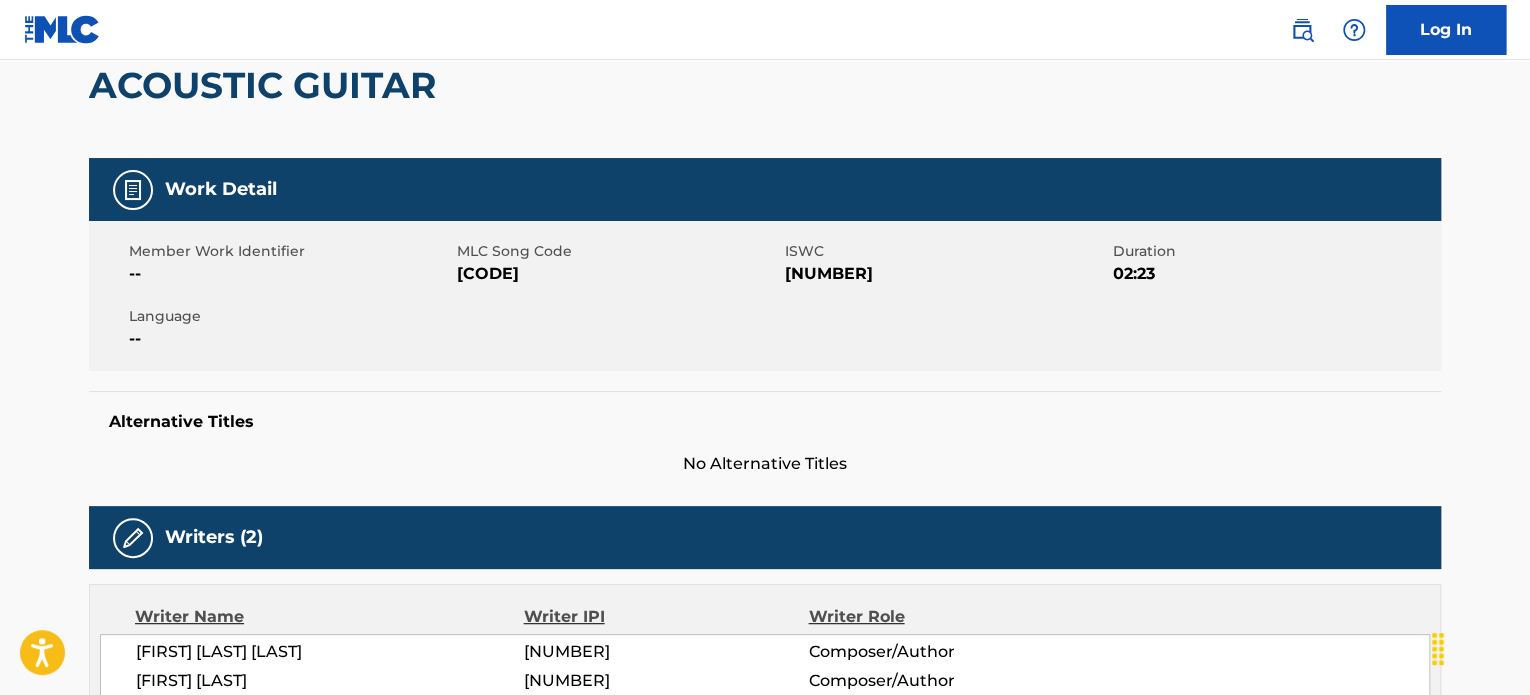 scroll, scrollTop: 0, scrollLeft: 0, axis: both 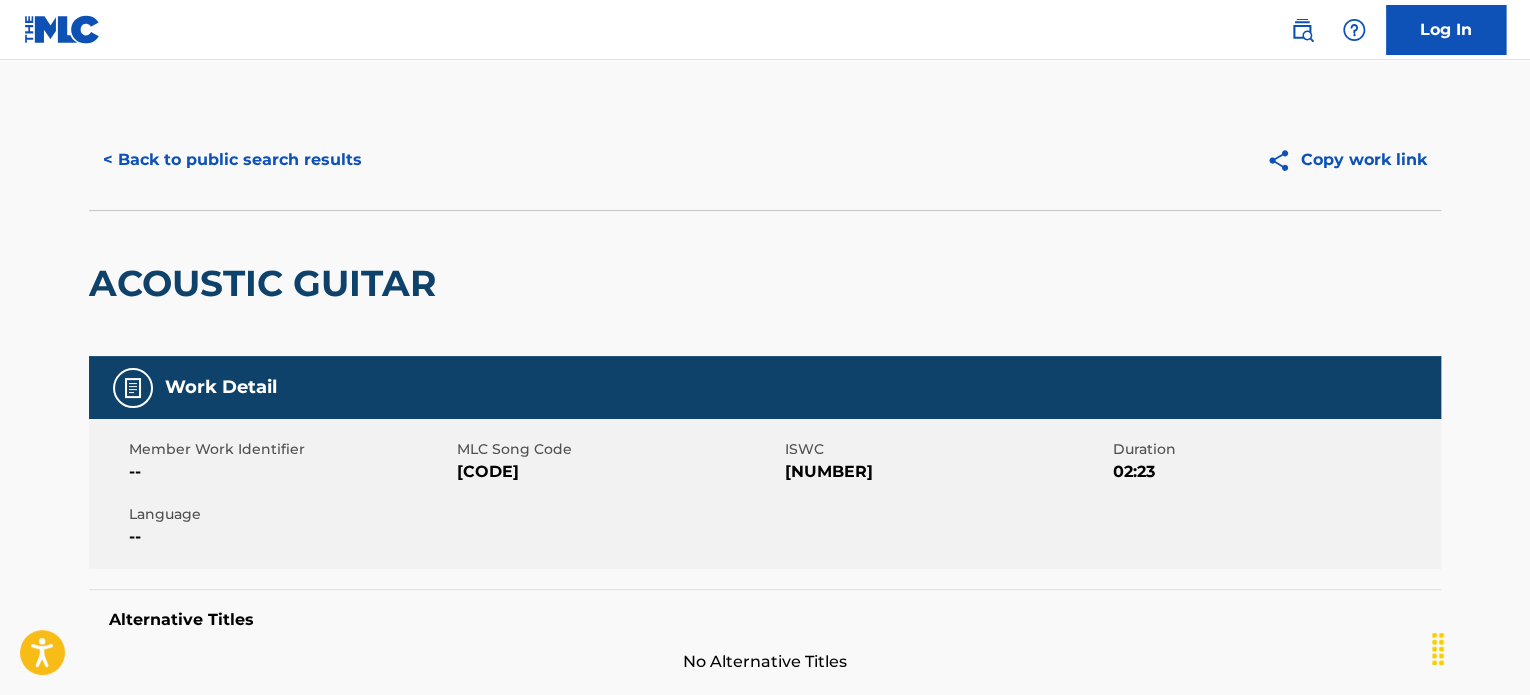 click on "< Back to public search results" at bounding box center [232, 160] 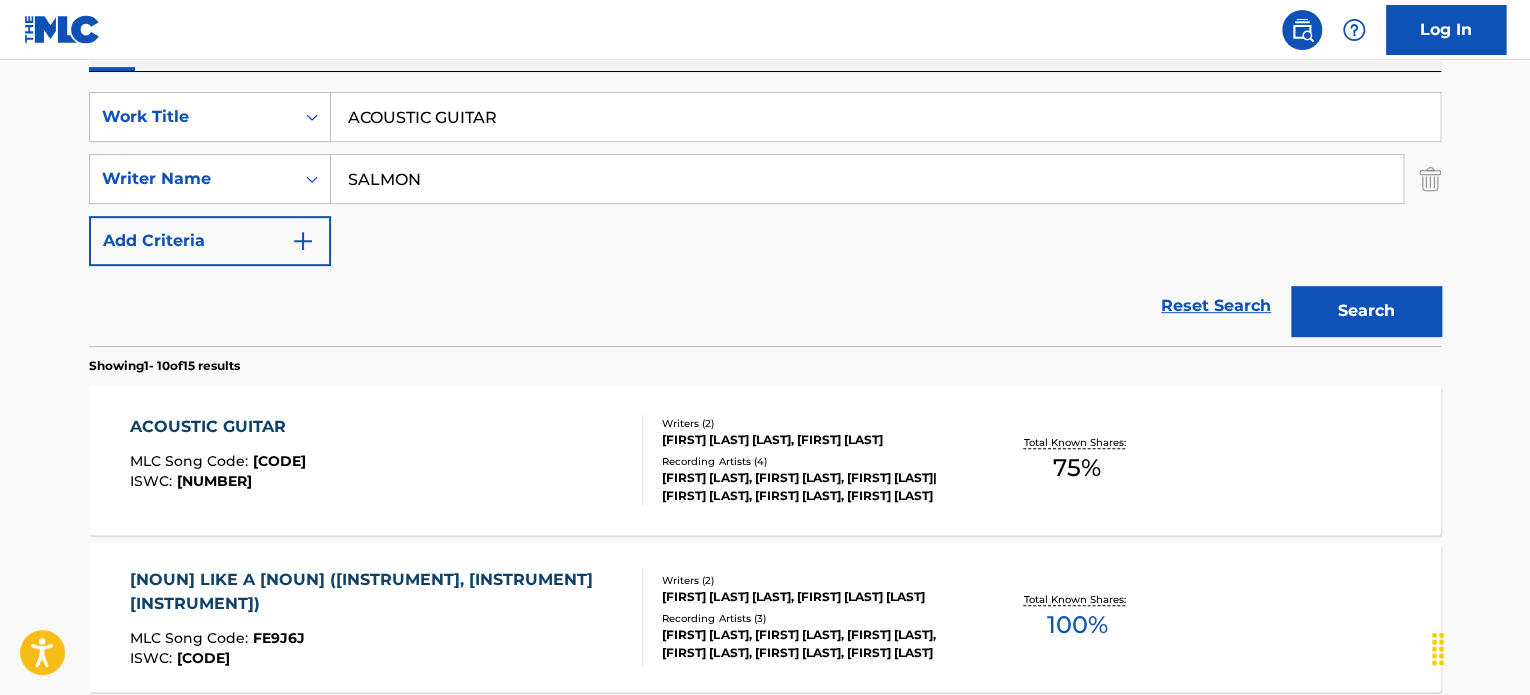 scroll, scrollTop: 320, scrollLeft: 0, axis: vertical 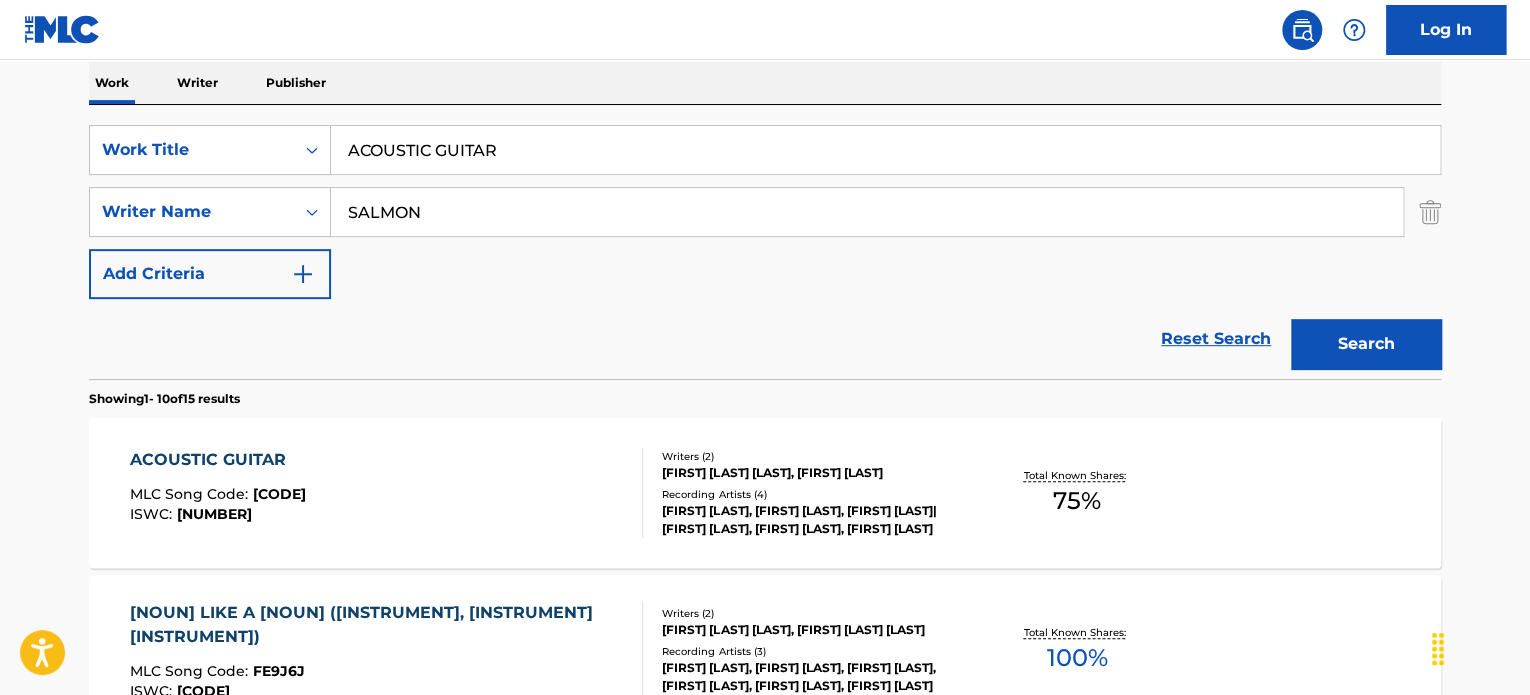 click on "ACOUSTIC GUITAR" at bounding box center (885, 150) 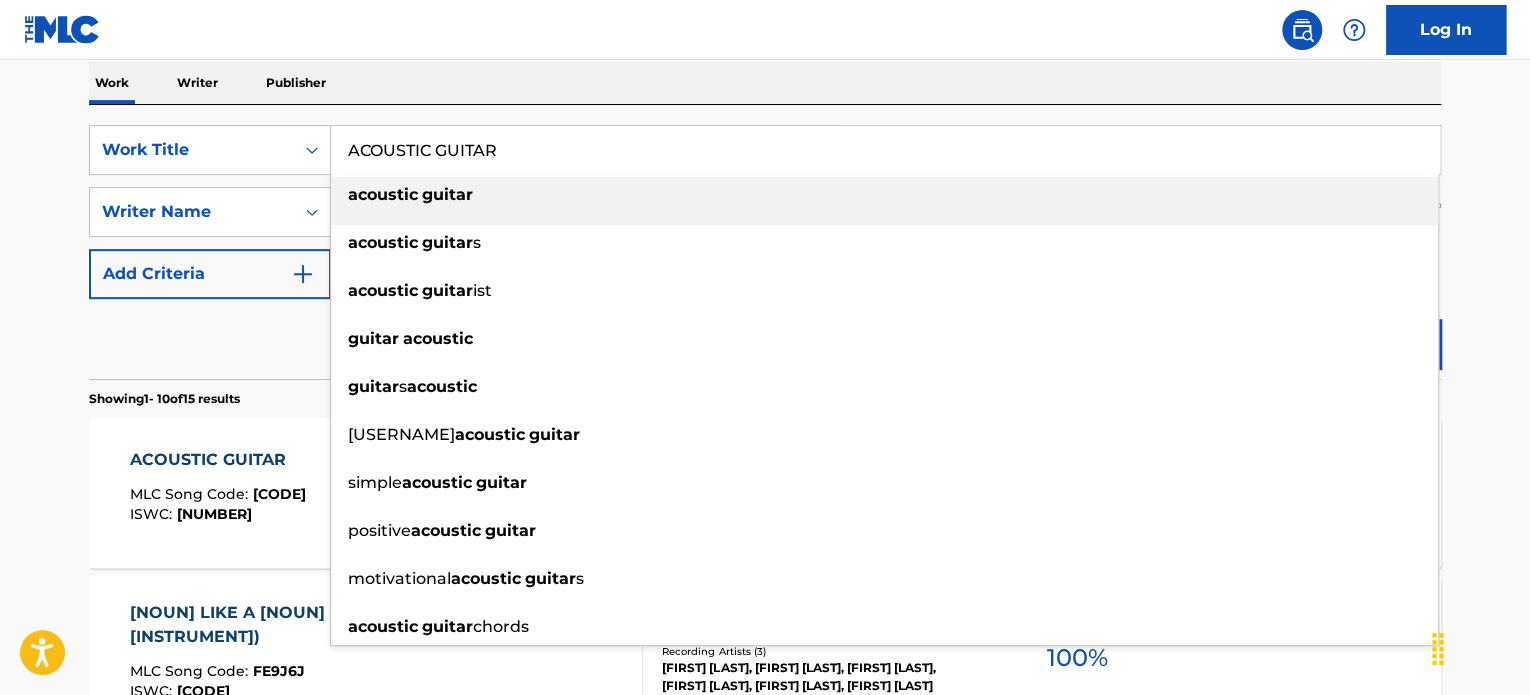 paste on "GOOD THINGS HAPPEN" 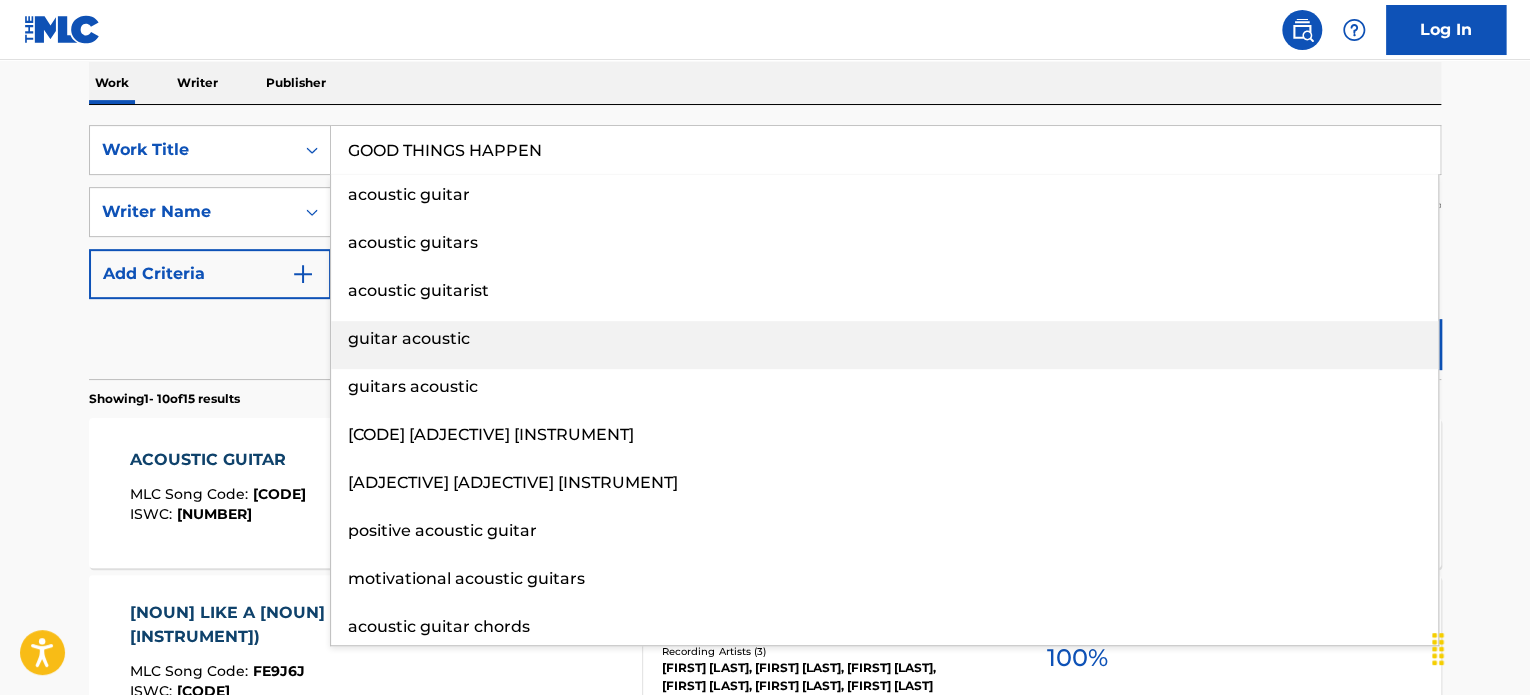 type on "GOOD THINGS HAPPEN" 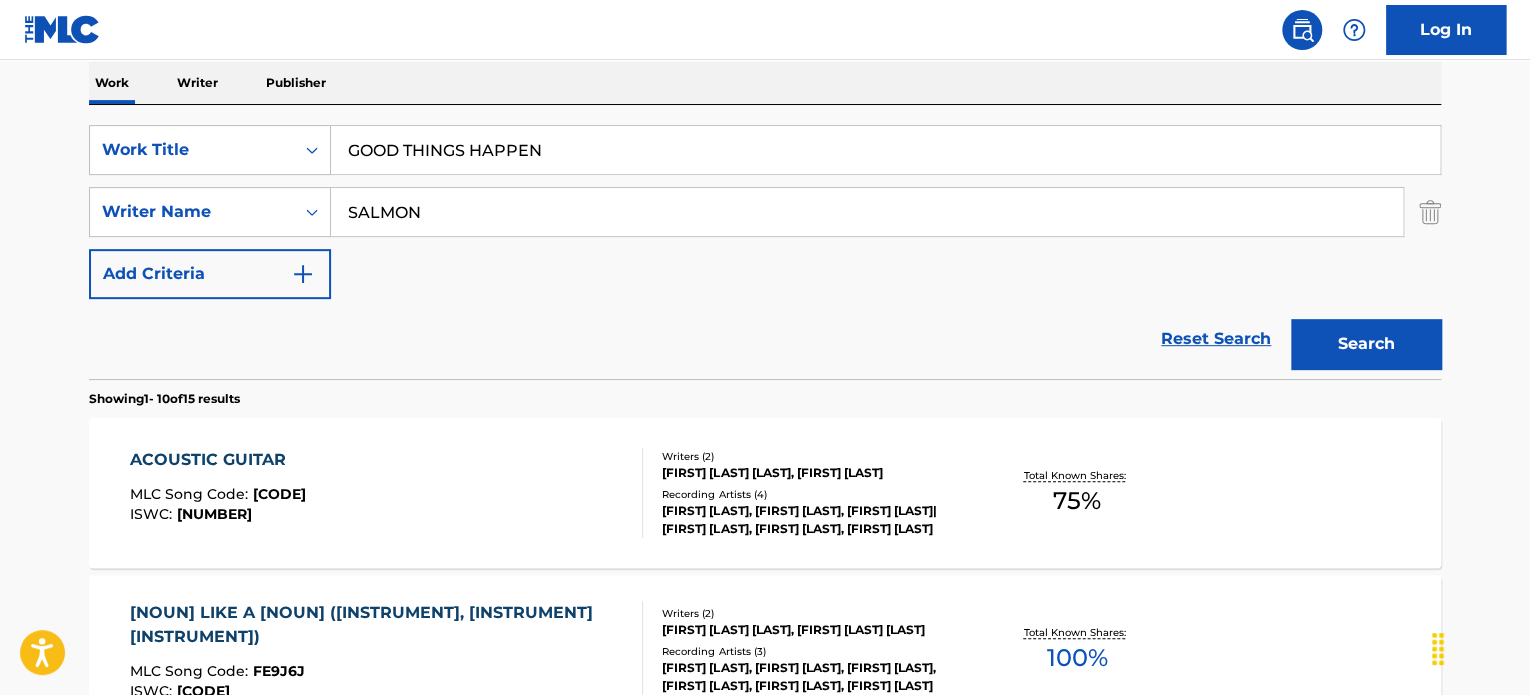 click on "Reset Search Search" at bounding box center [765, 339] 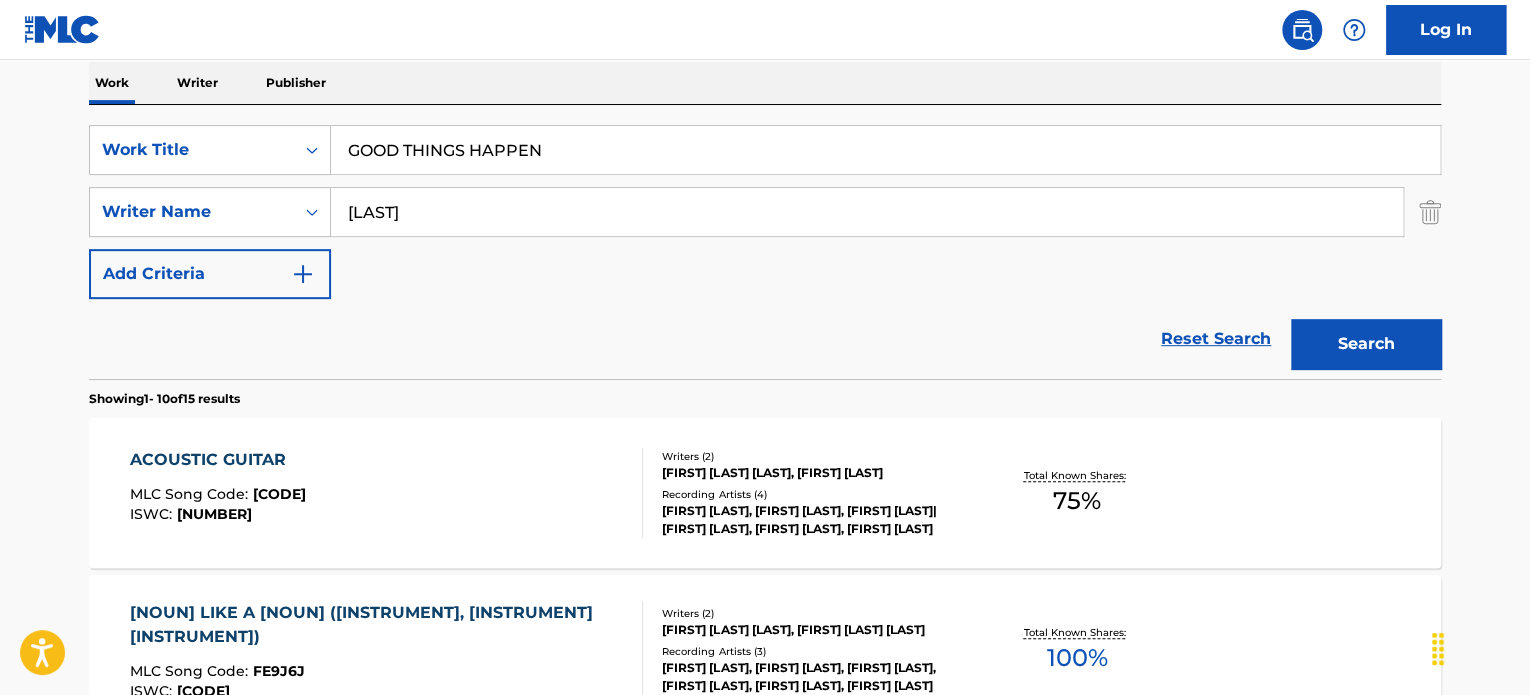 click on "[LAST]" at bounding box center (867, 212) 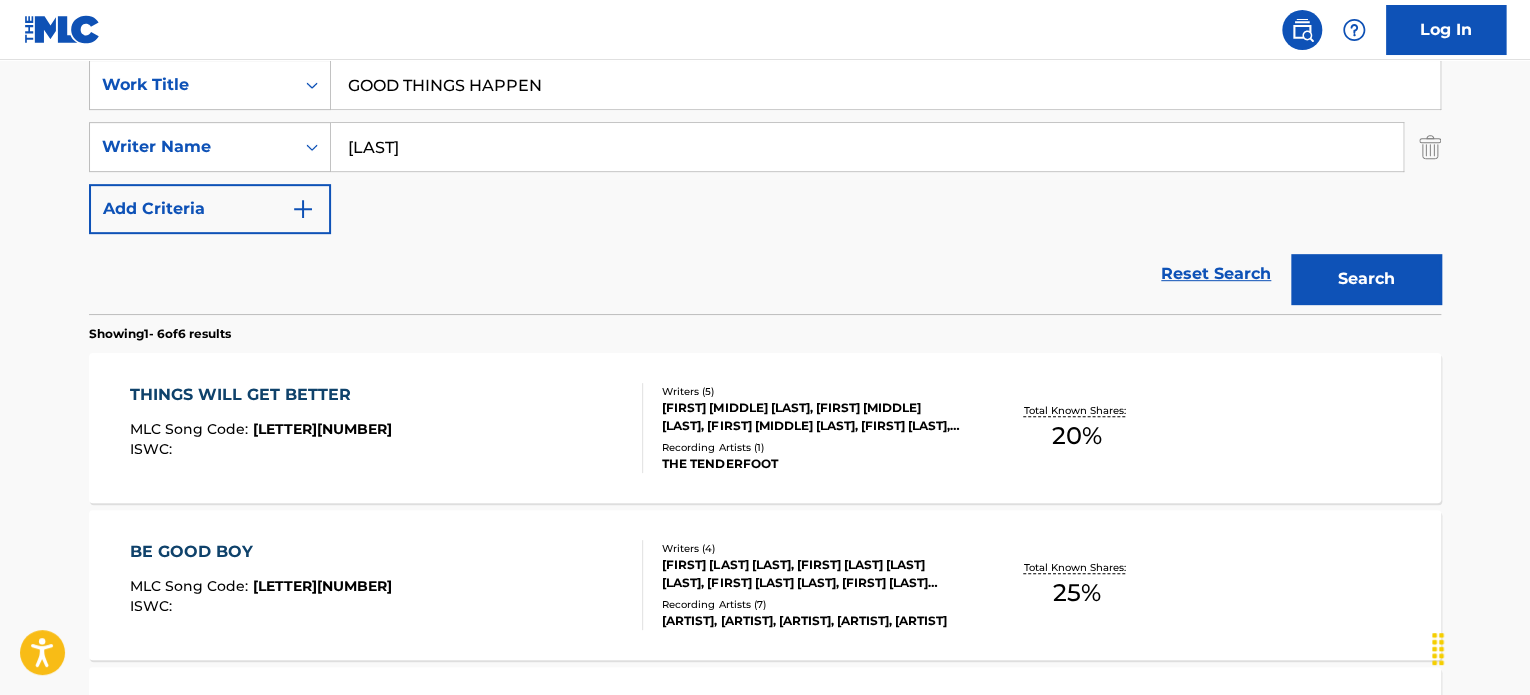 scroll, scrollTop: 420, scrollLeft: 0, axis: vertical 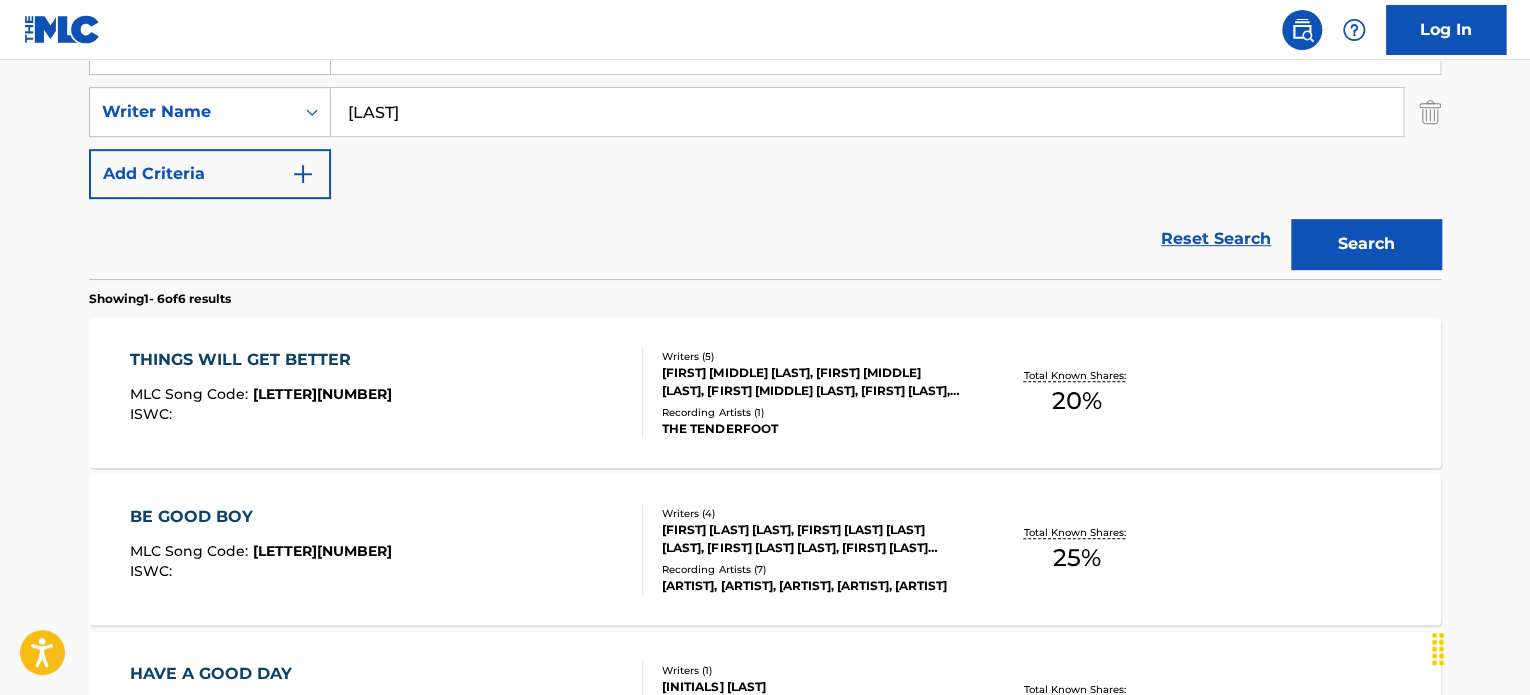 click on "[LAST]" at bounding box center (867, 112) 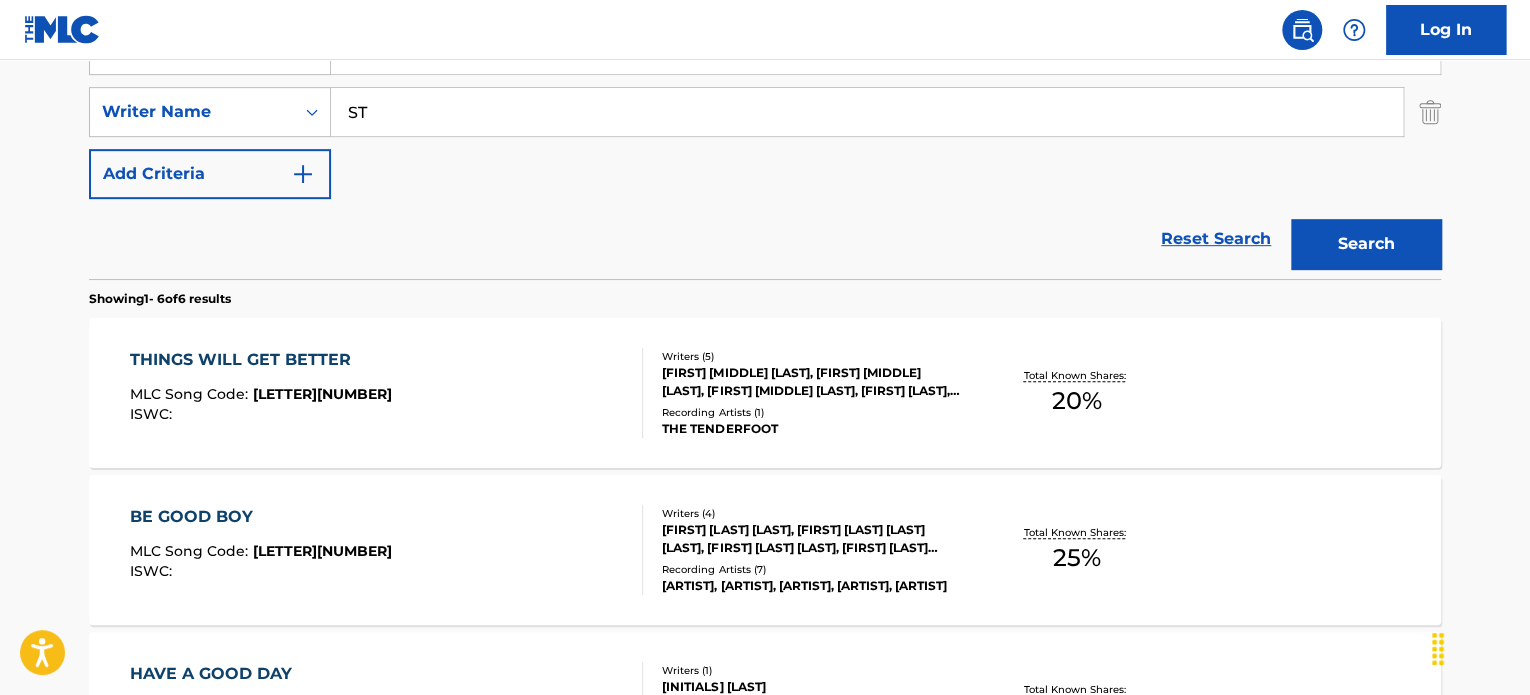type on "S" 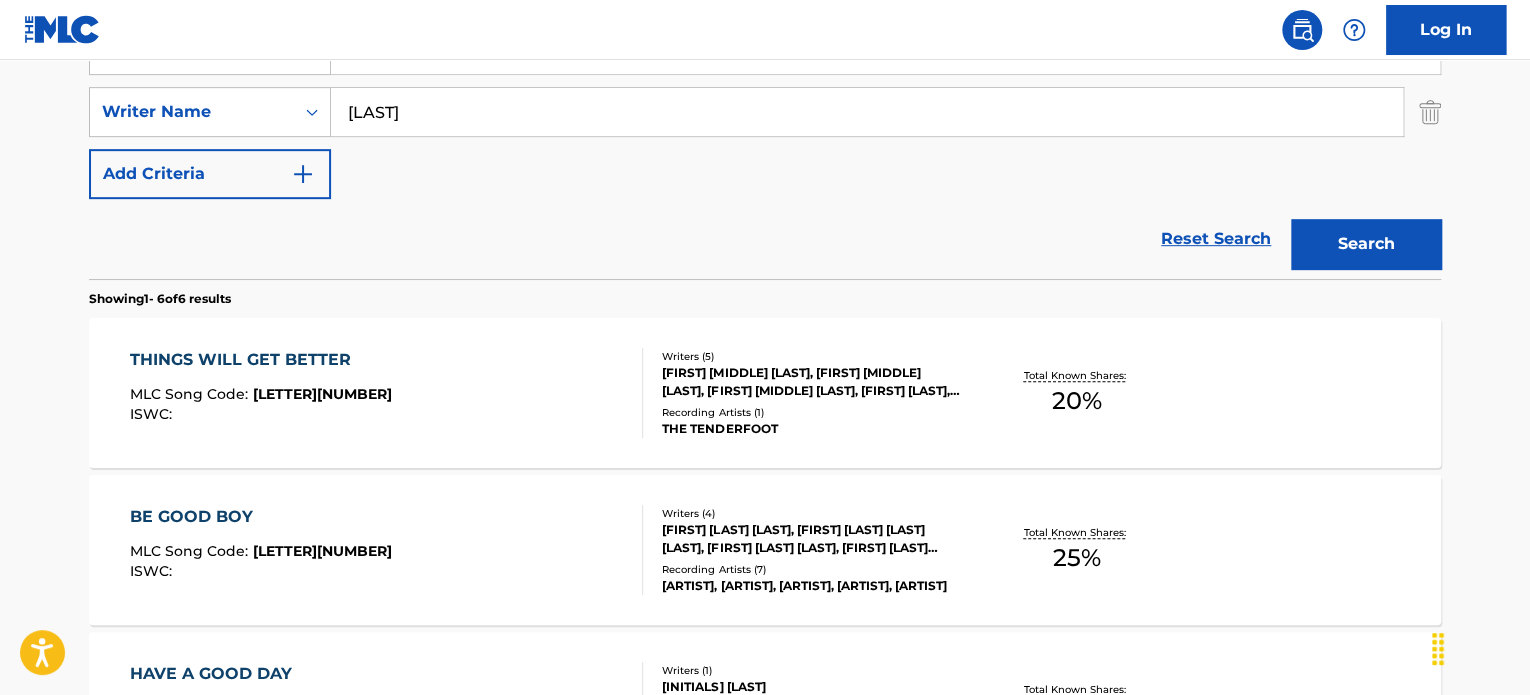 type on "[LAST]" 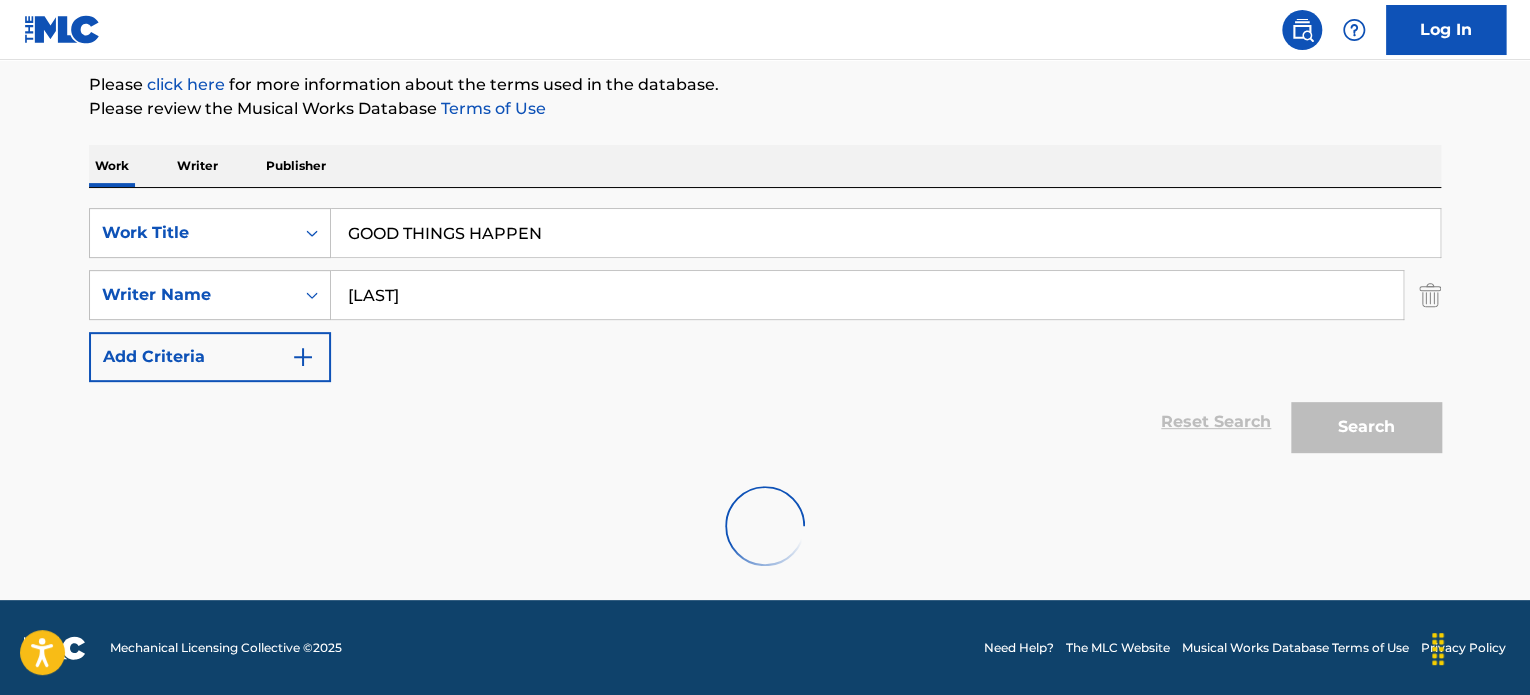 scroll, scrollTop: 172, scrollLeft: 0, axis: vertical 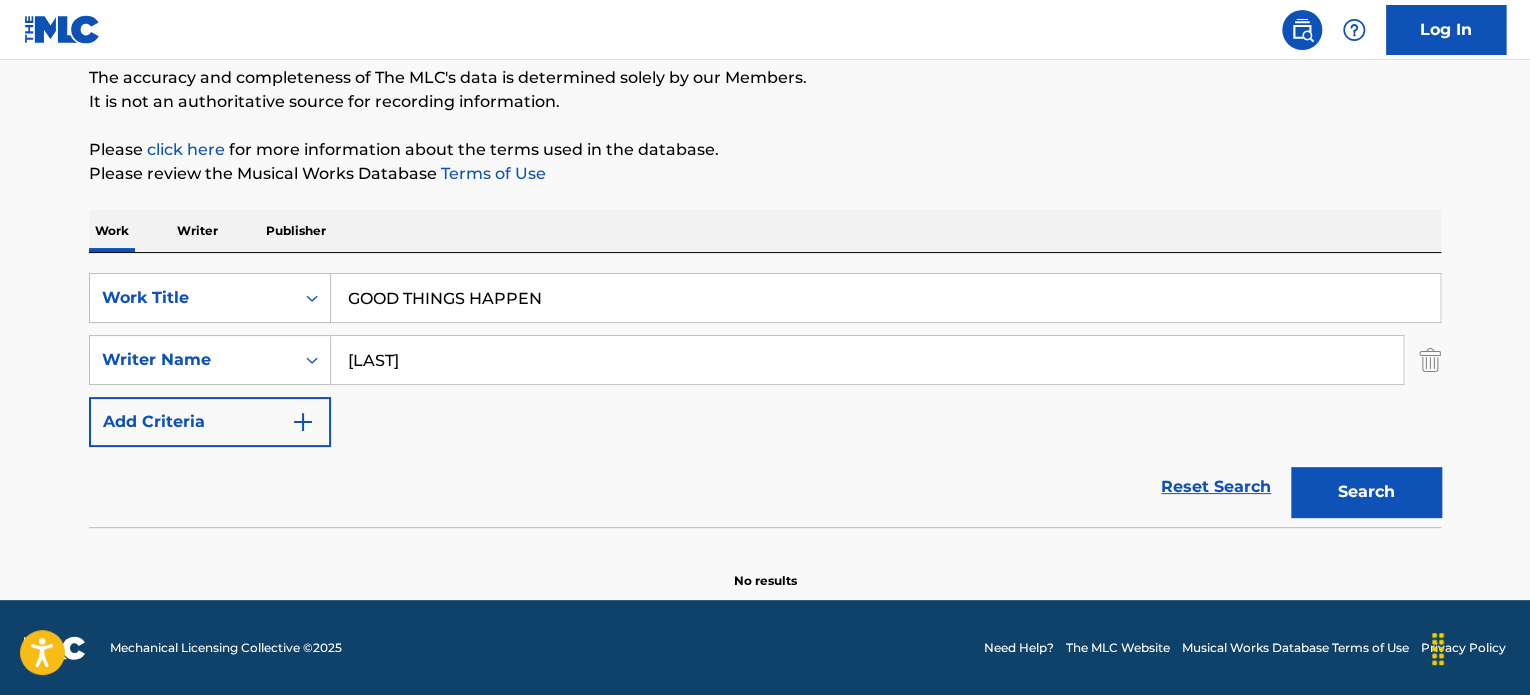 click on "[LAST]" at bounding box center (867, 360) 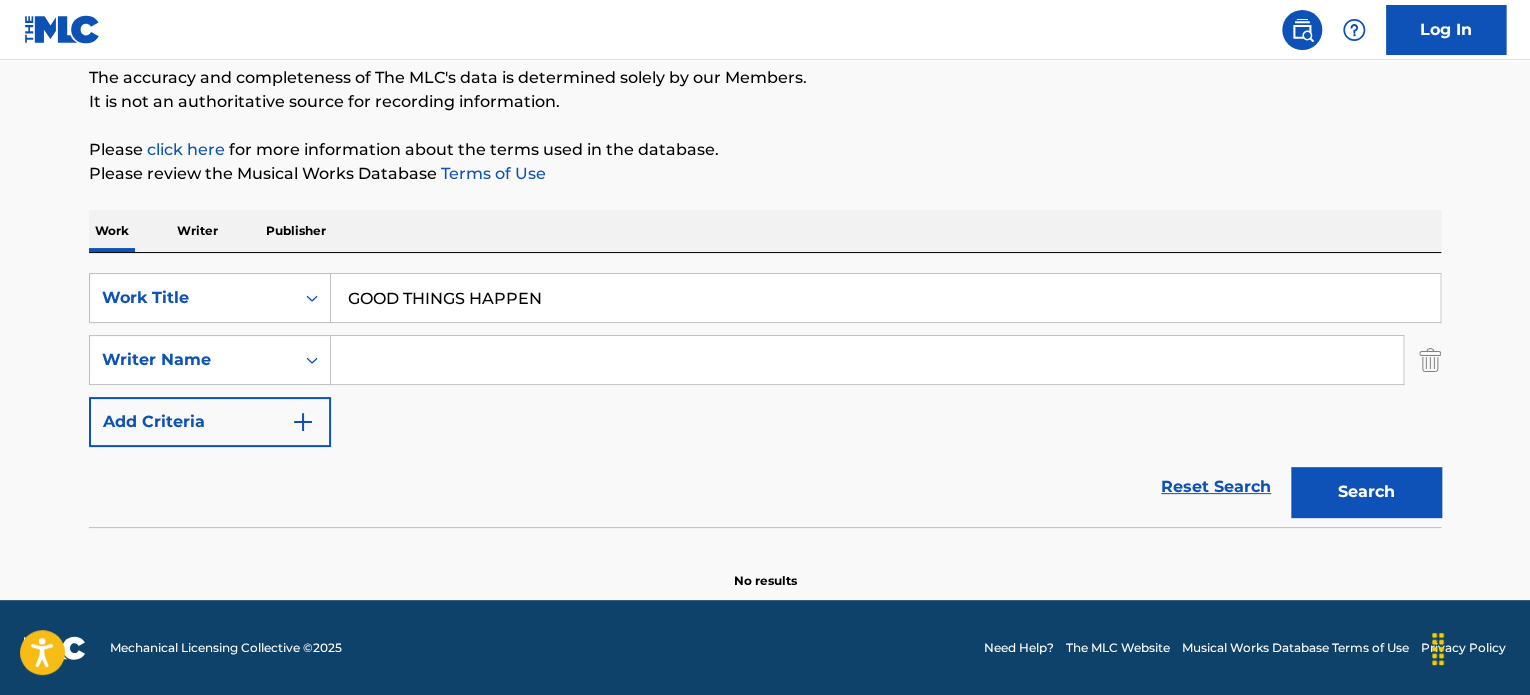 click on "Search" at bounding box center [1366, 492] 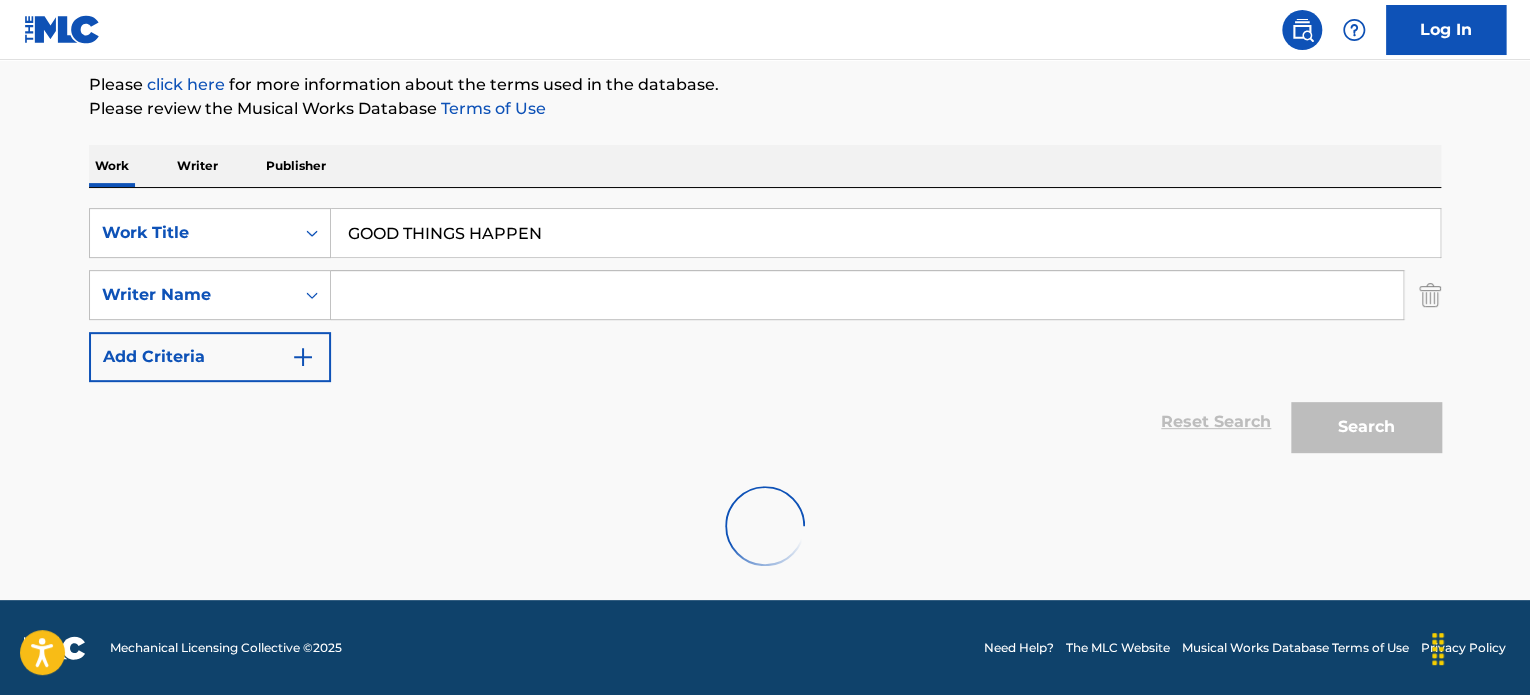 scroll, scrollTop: 420, scrollLeft: 0, axis: vertical 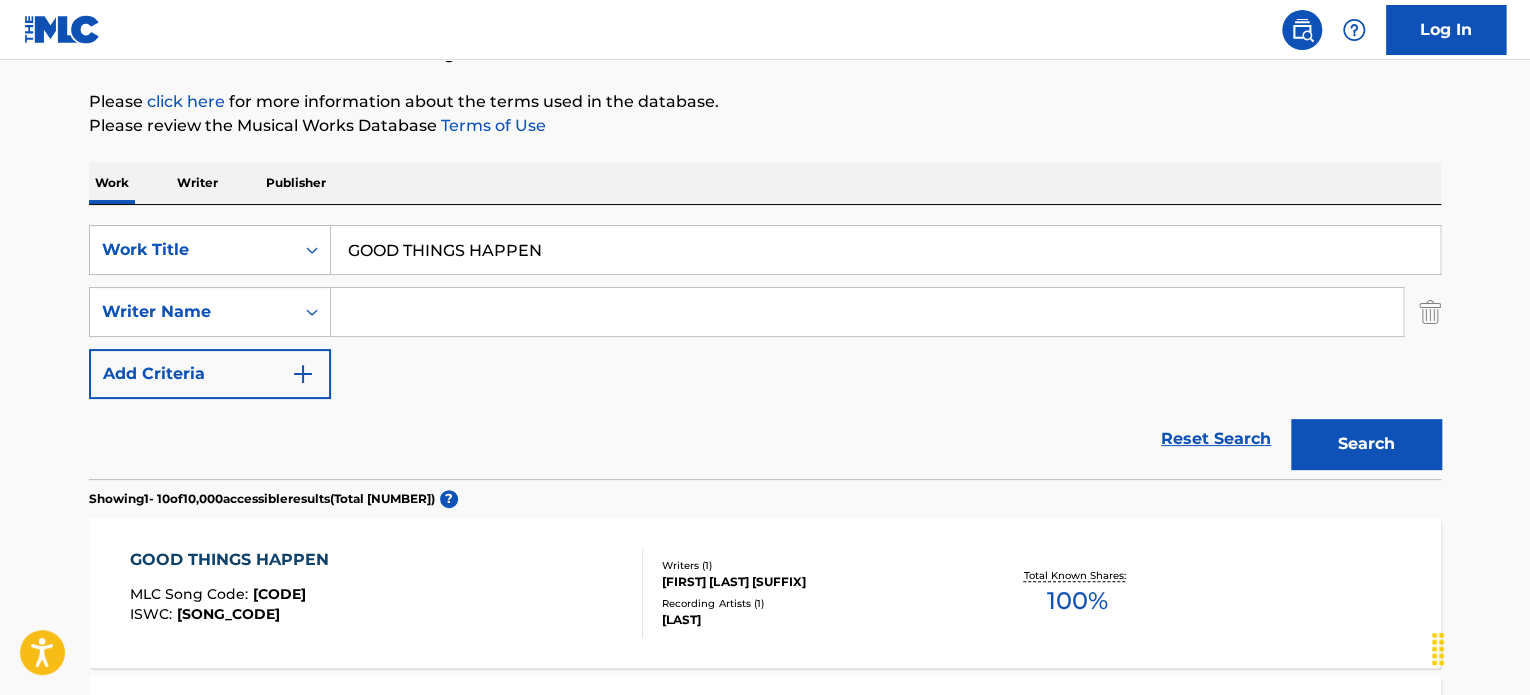 click at bounding box center (867, 312) 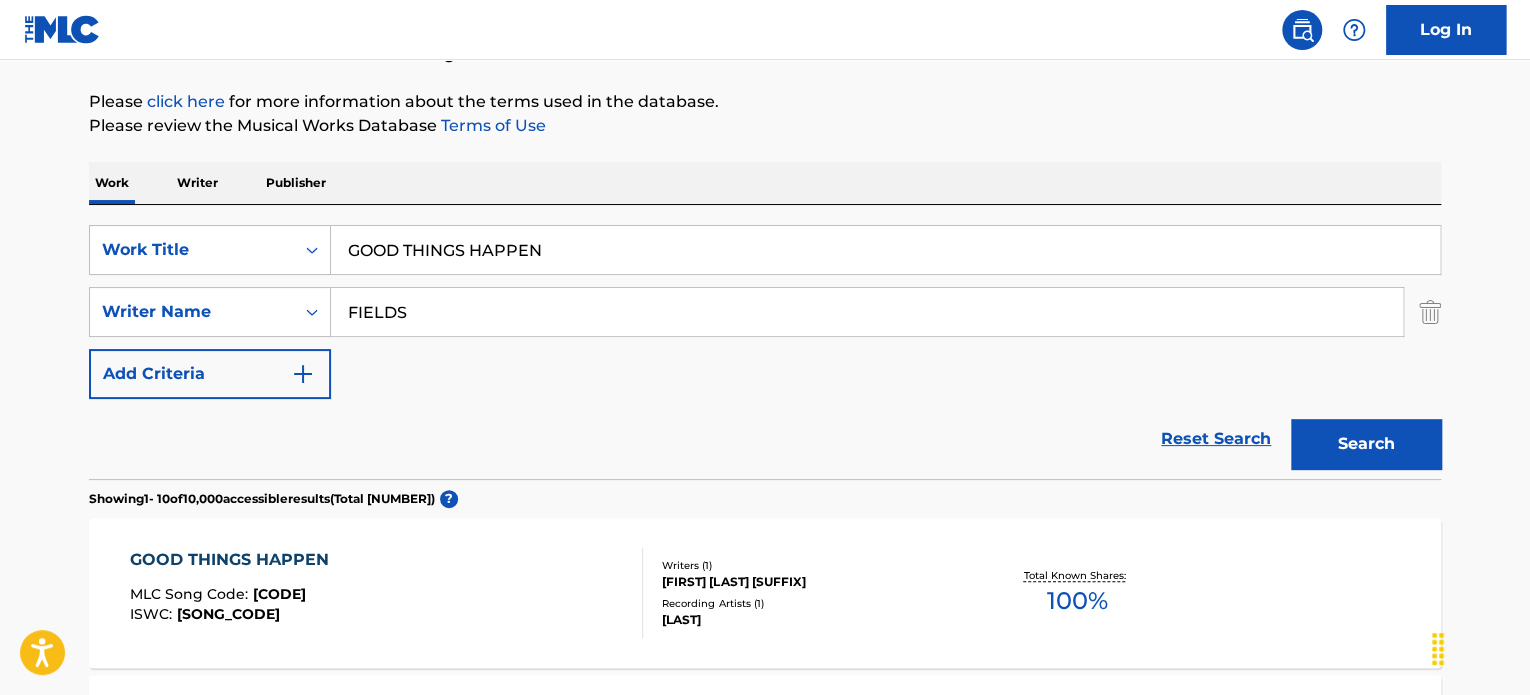 click on "Search" at bounding box center (1366, 444) 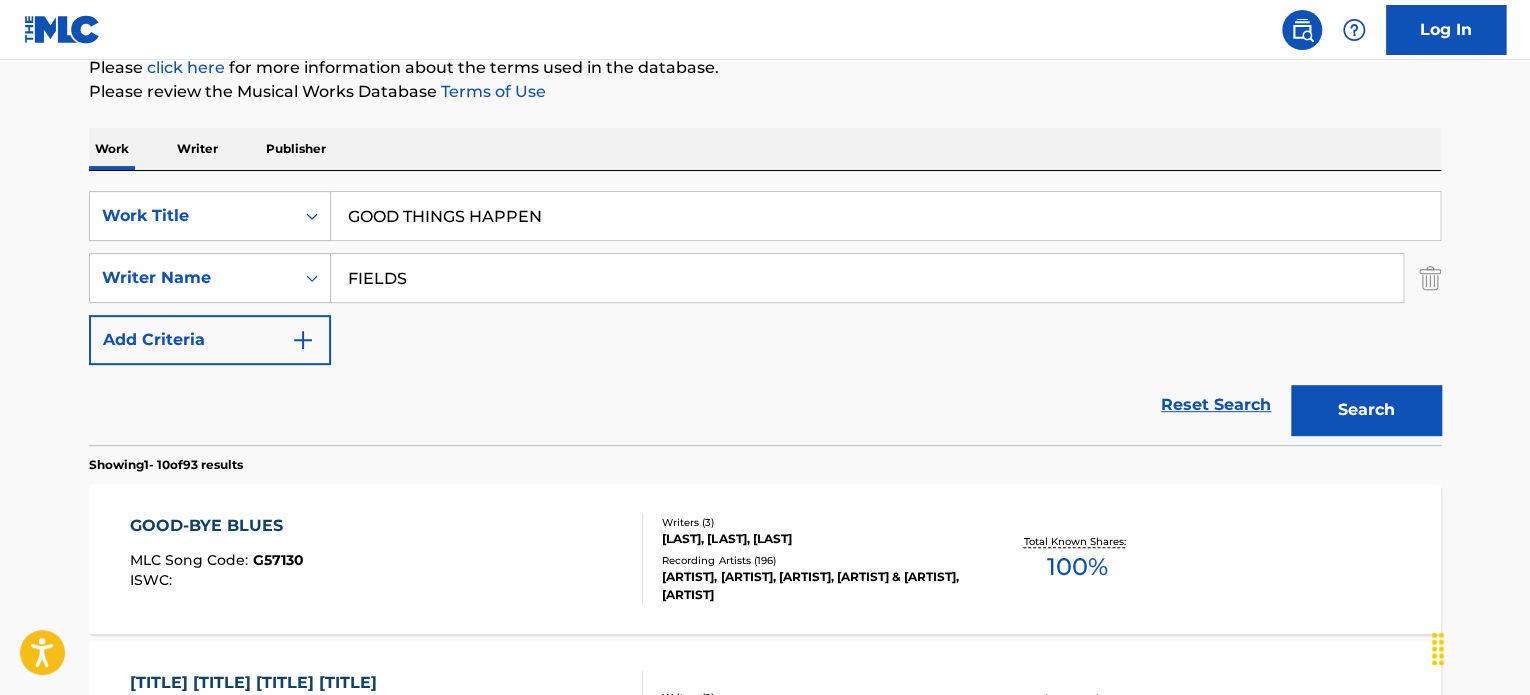scroll, scrollTop: 220, scrollLeft: 0, axis: vertical 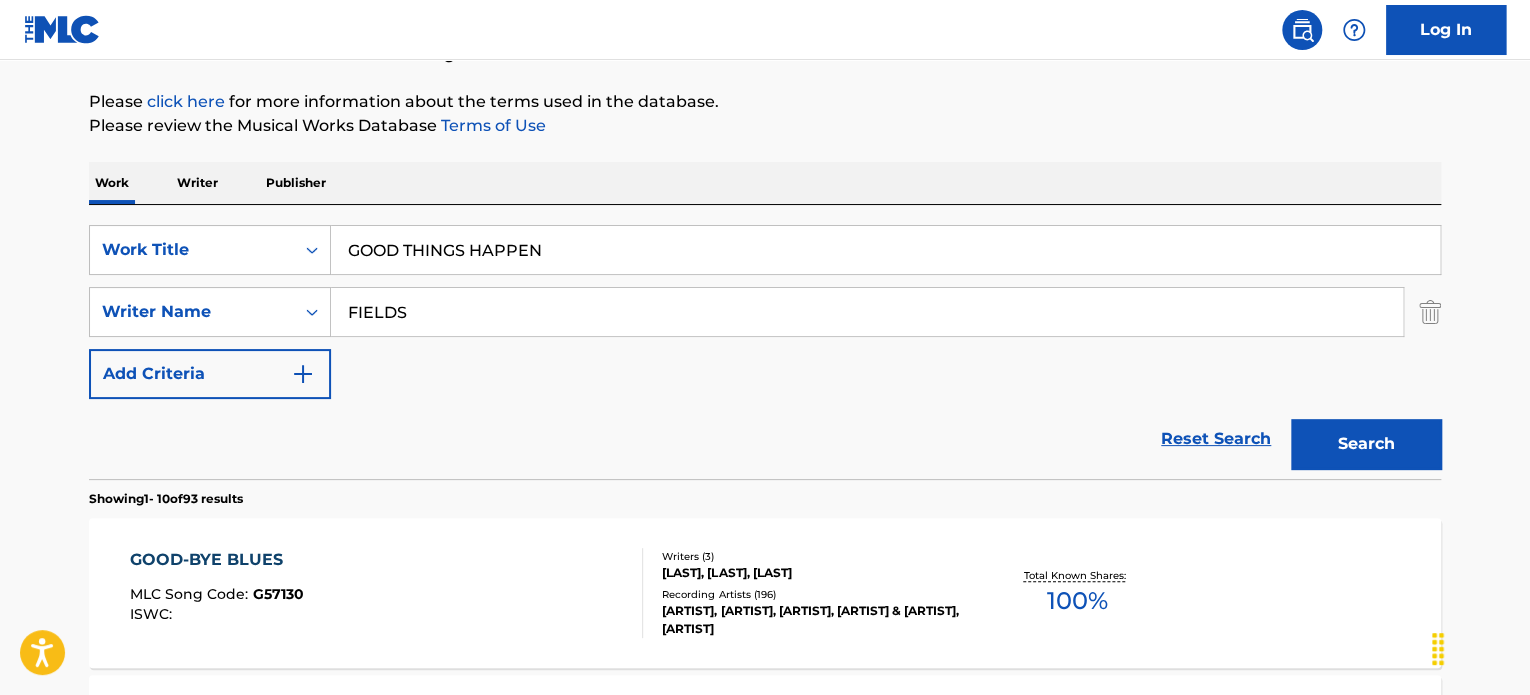 click on "FIELDS" at bounding box center (867, 312) 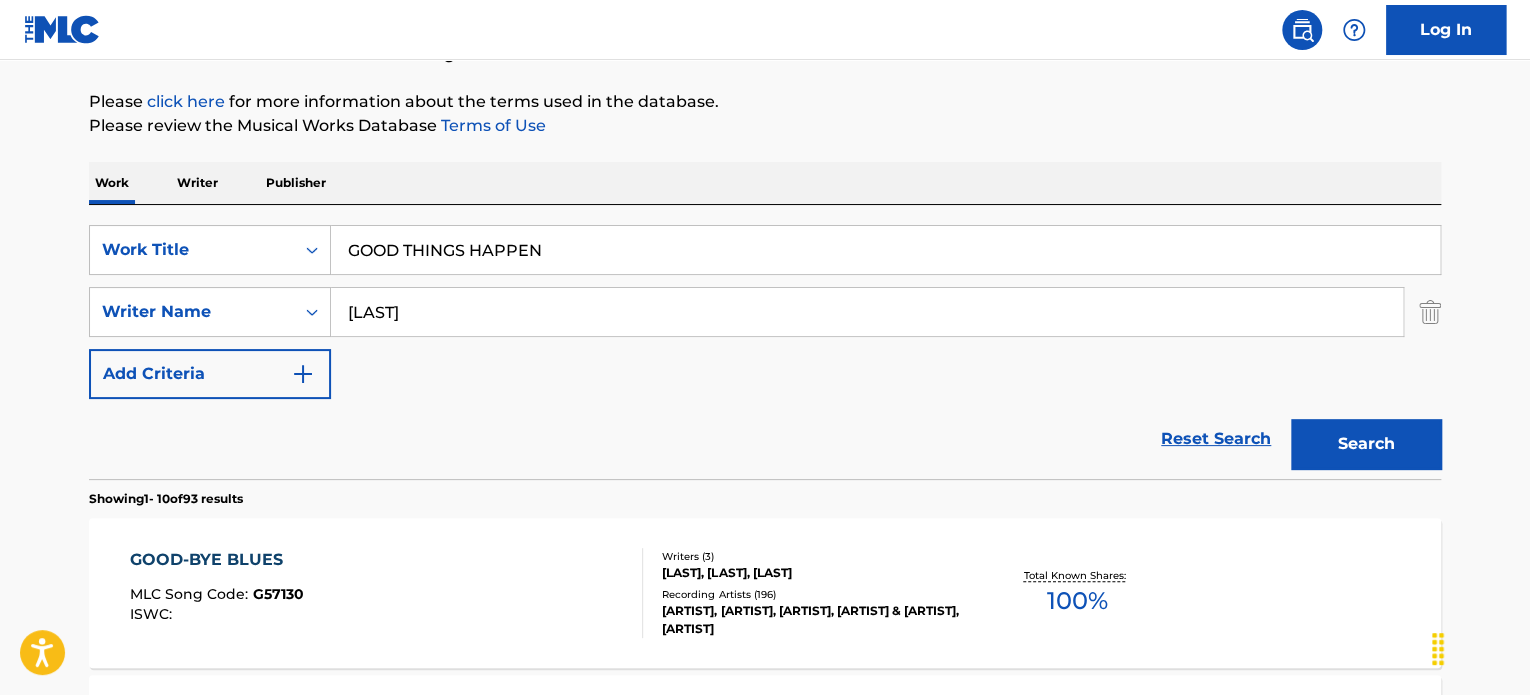click on "Search" at bounding box center (1366, 444) 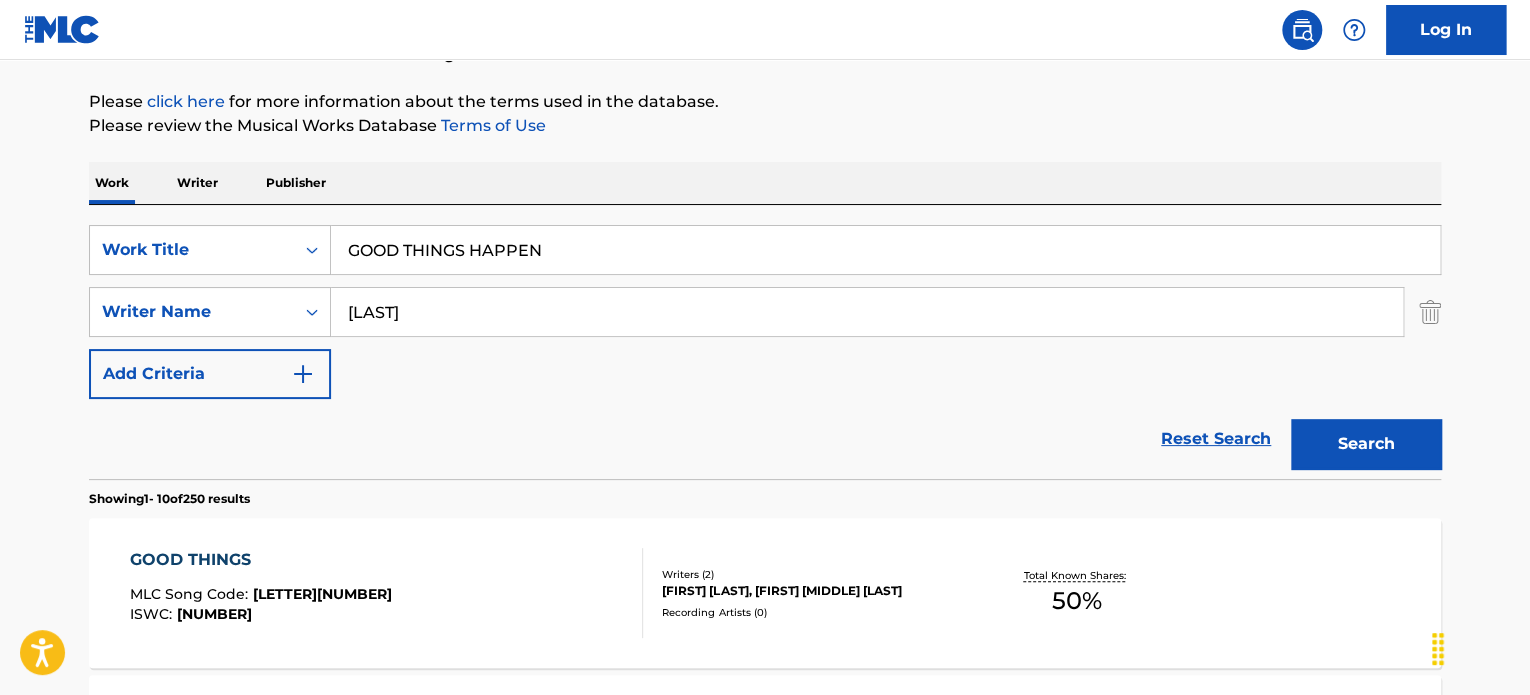 click on "[LAST]" at bounding box center (867, 312) 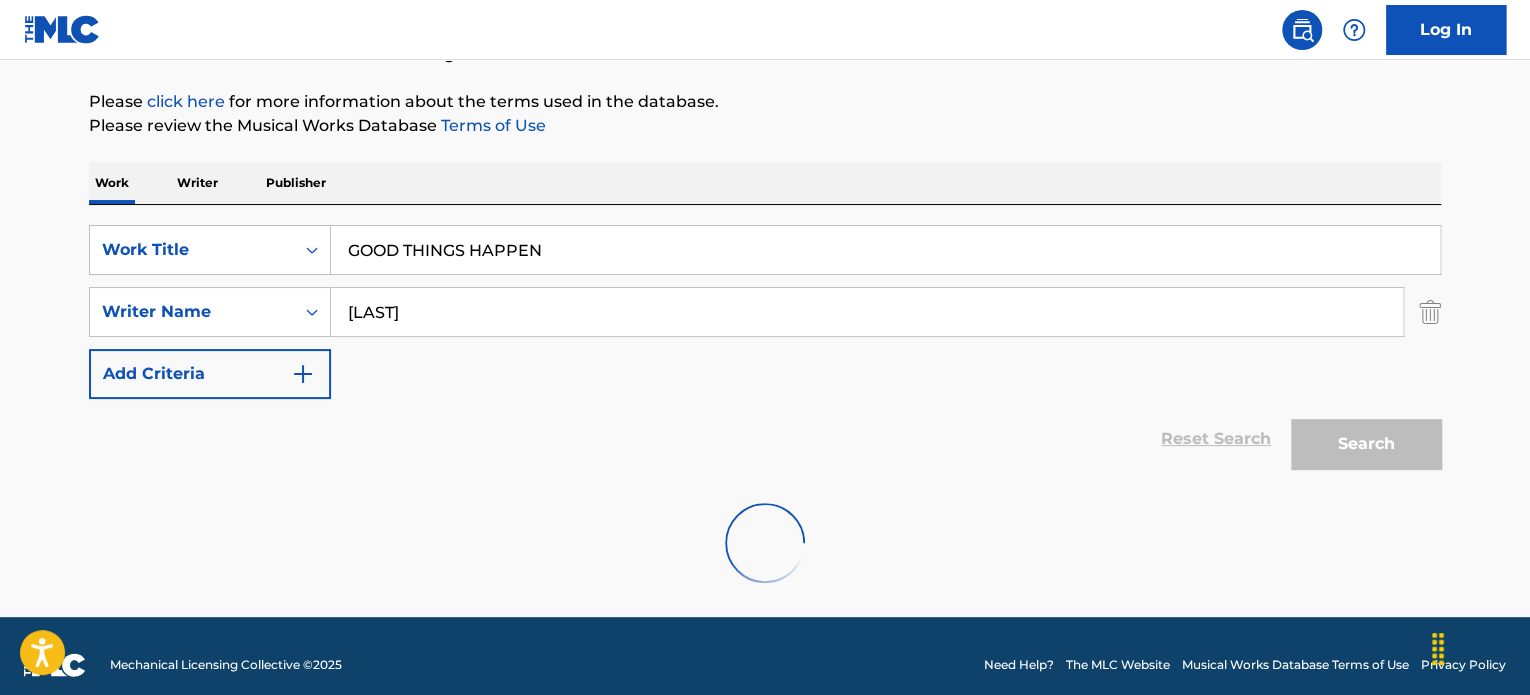 scroll, scrollTop: 172, scrollLeft: 0, axis: vertical 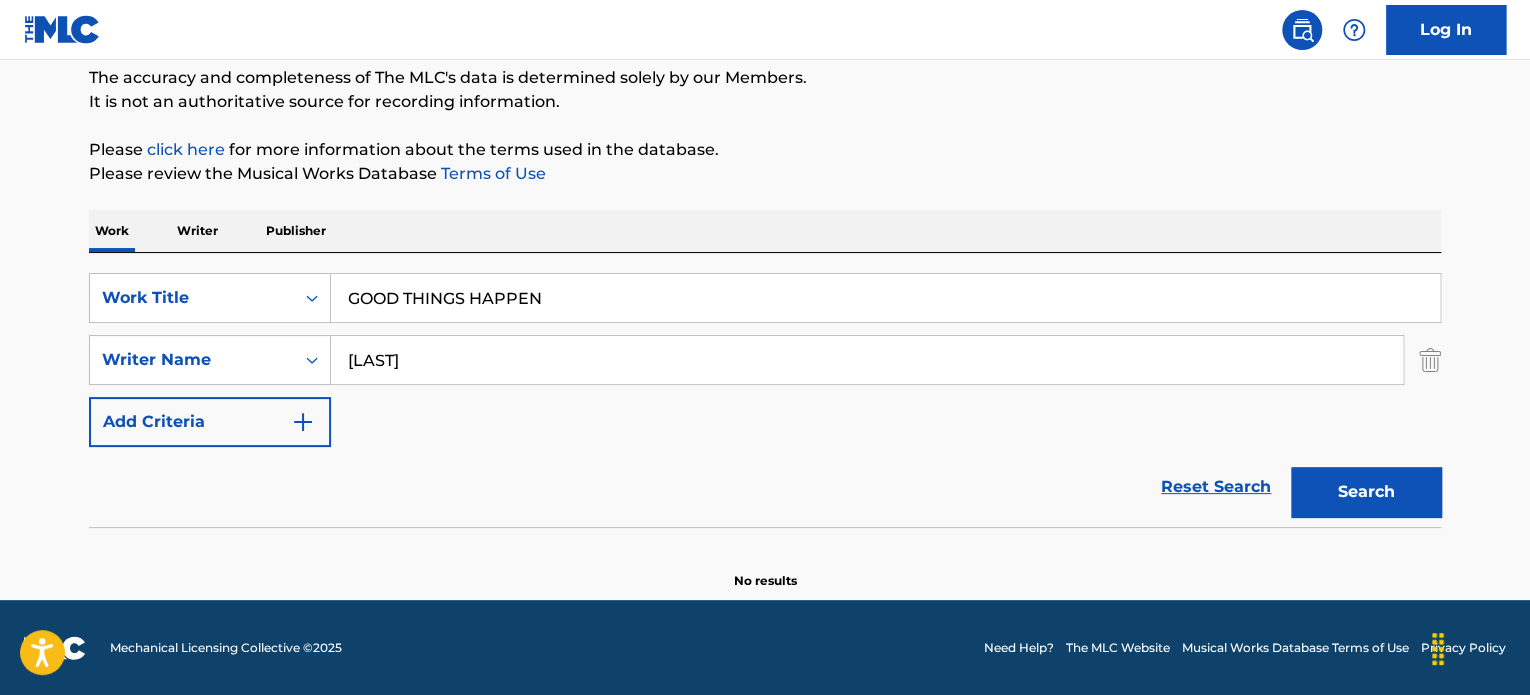 click on "GOOD THINGS HAPPEN" at bounding box center [885, 298] 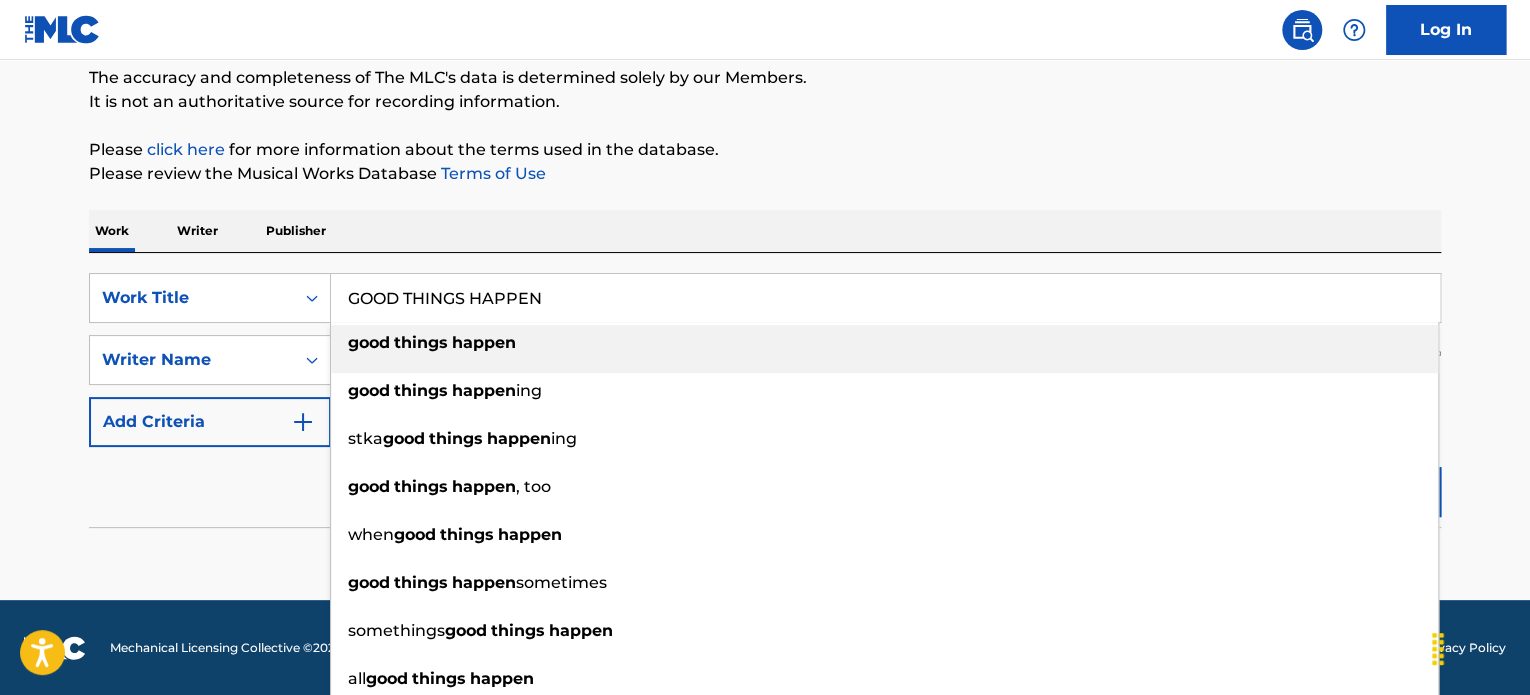 paste on "INFINITY POOL" 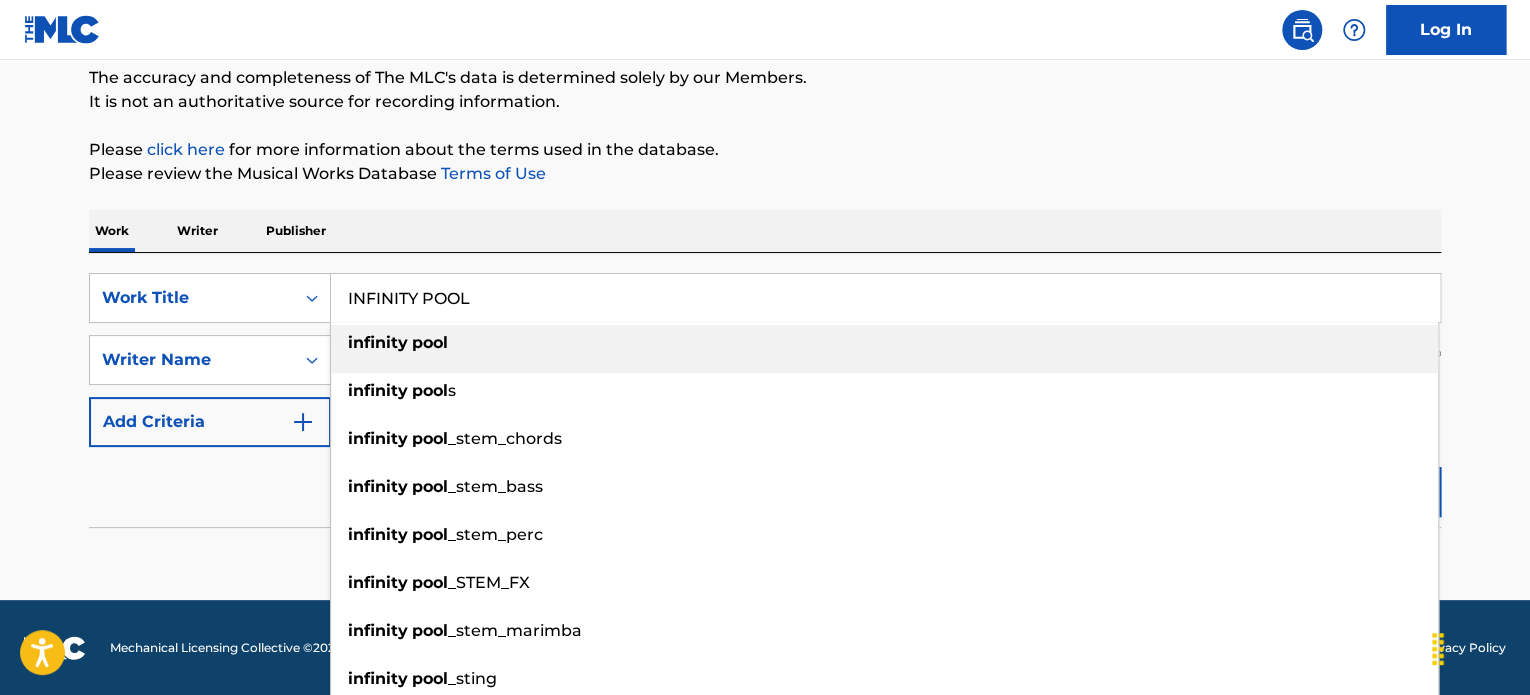 type on "INFINITY POOL" 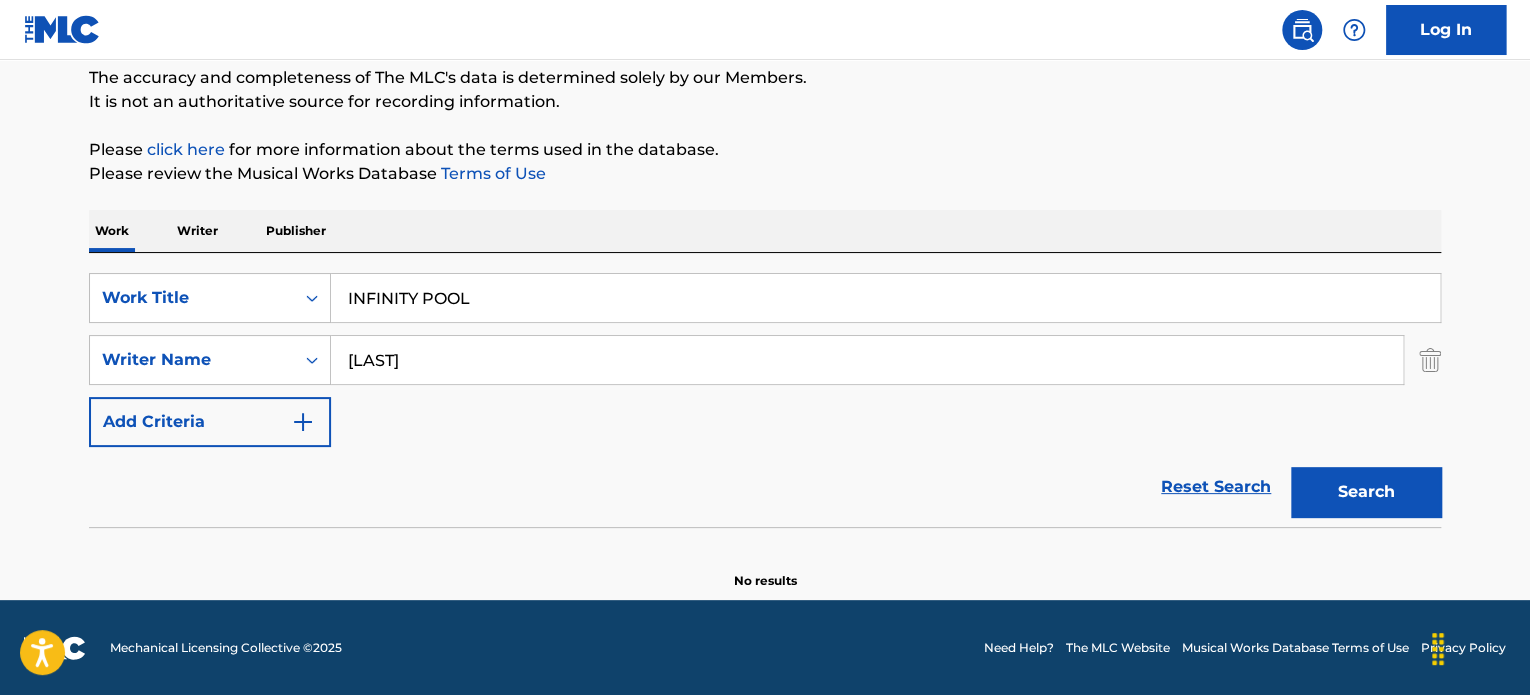 click on "[LAST]" at bounding box center [867, 360] 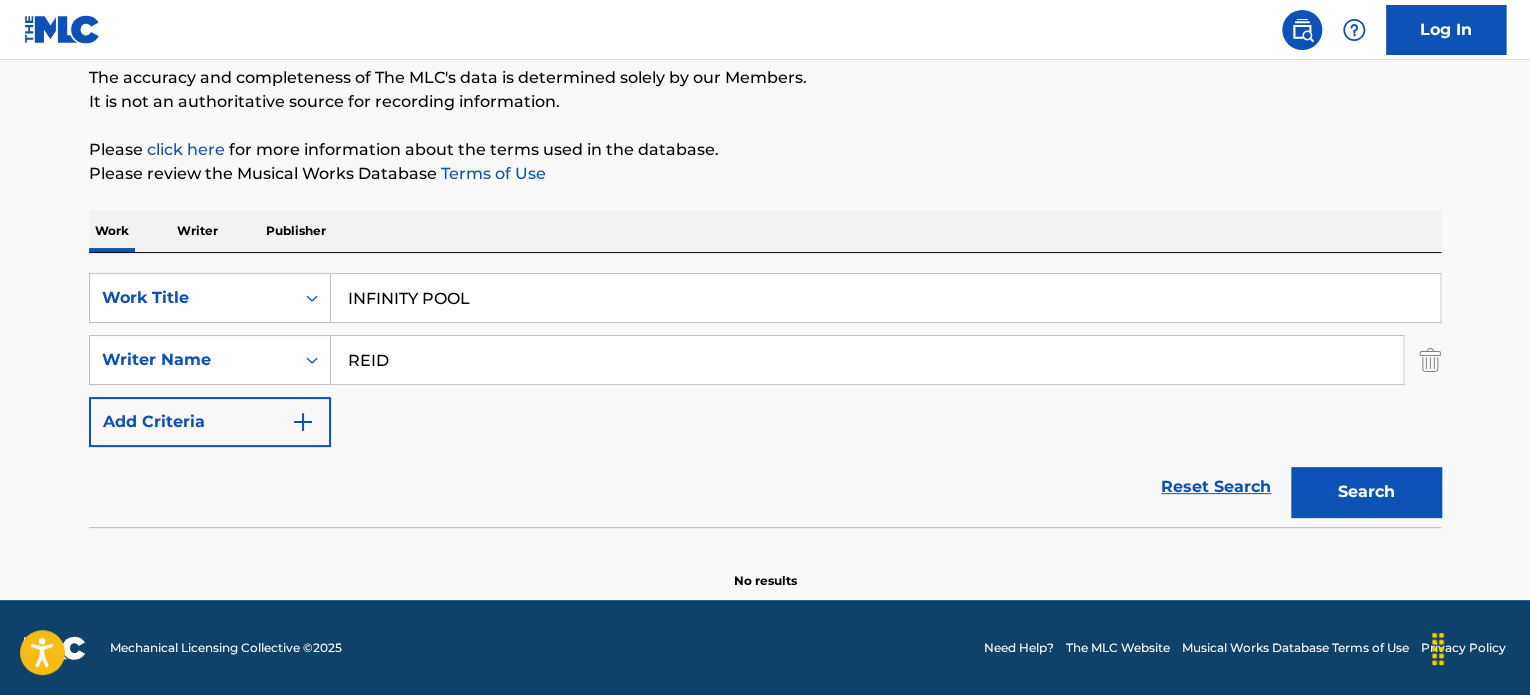 click on "REID" at bounding box center [867, 360] 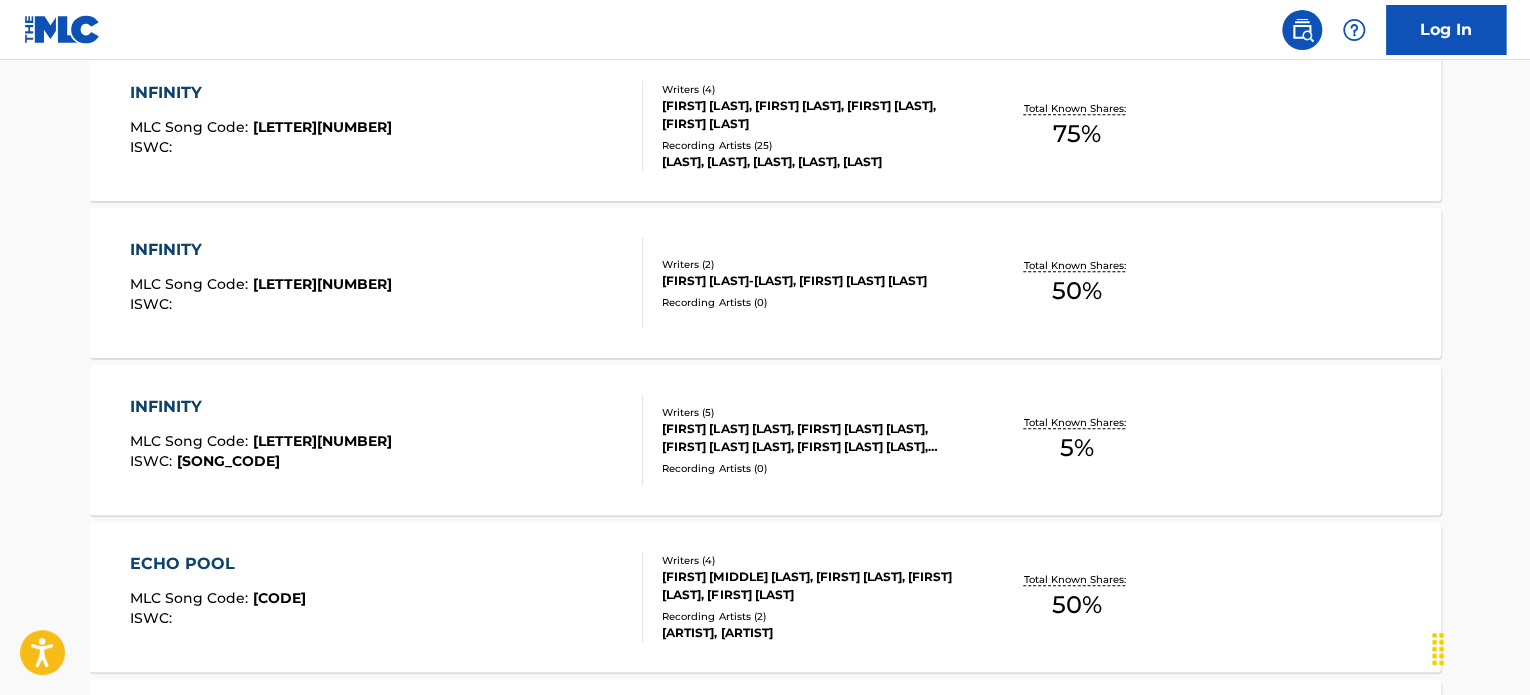 scroll, scrollTop: 372, scrollLeft: 0, axis: vertical 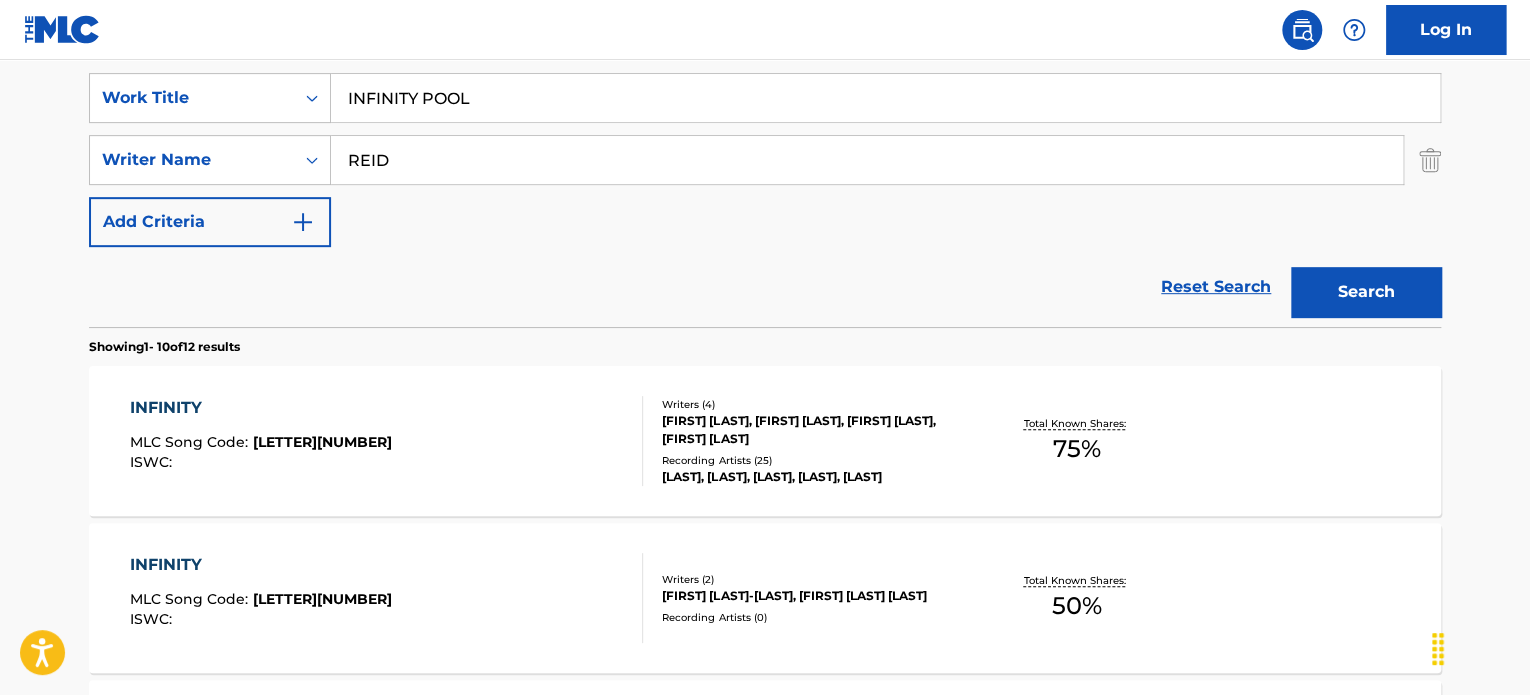 click on "REID" at bounding box center [867, 160] 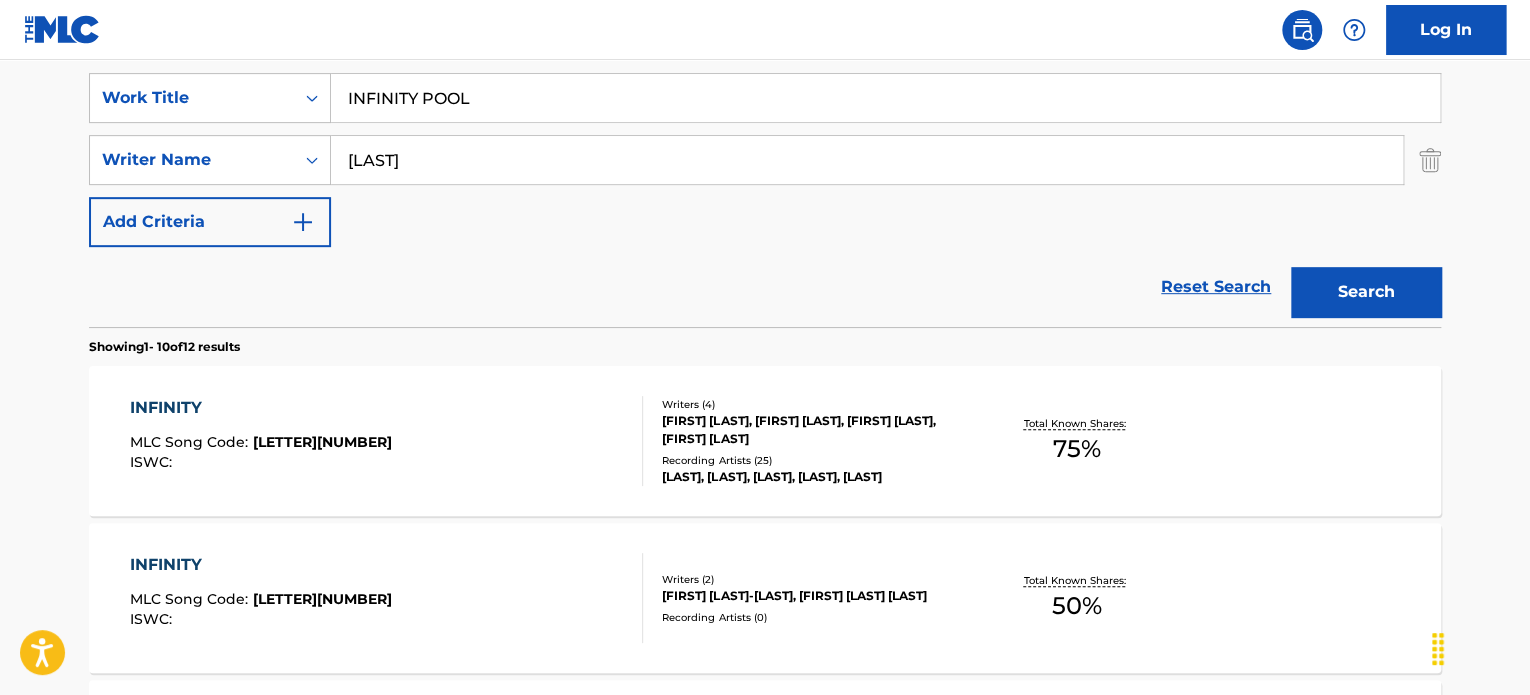type on "[LAST]" 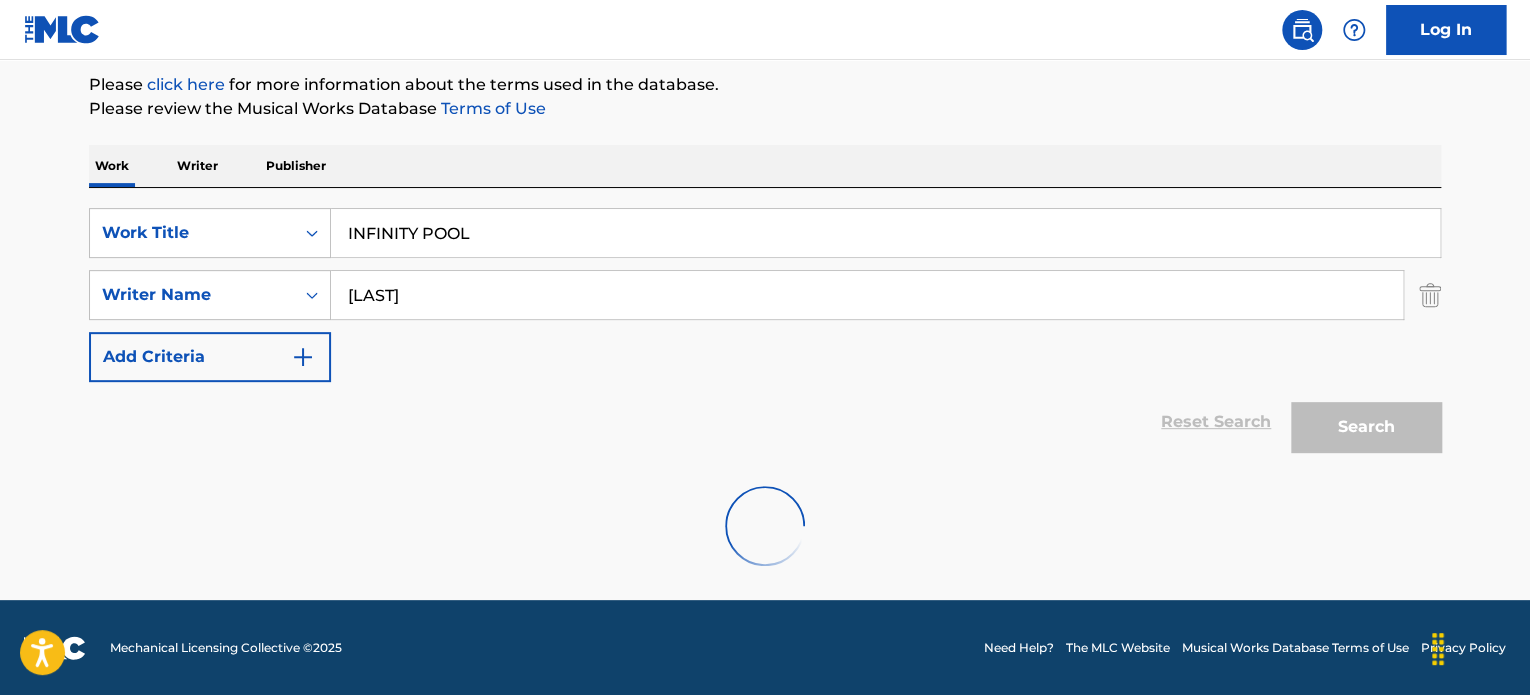 scroll, scrollTop: 372, scrollLeft: 0, axis: vertical 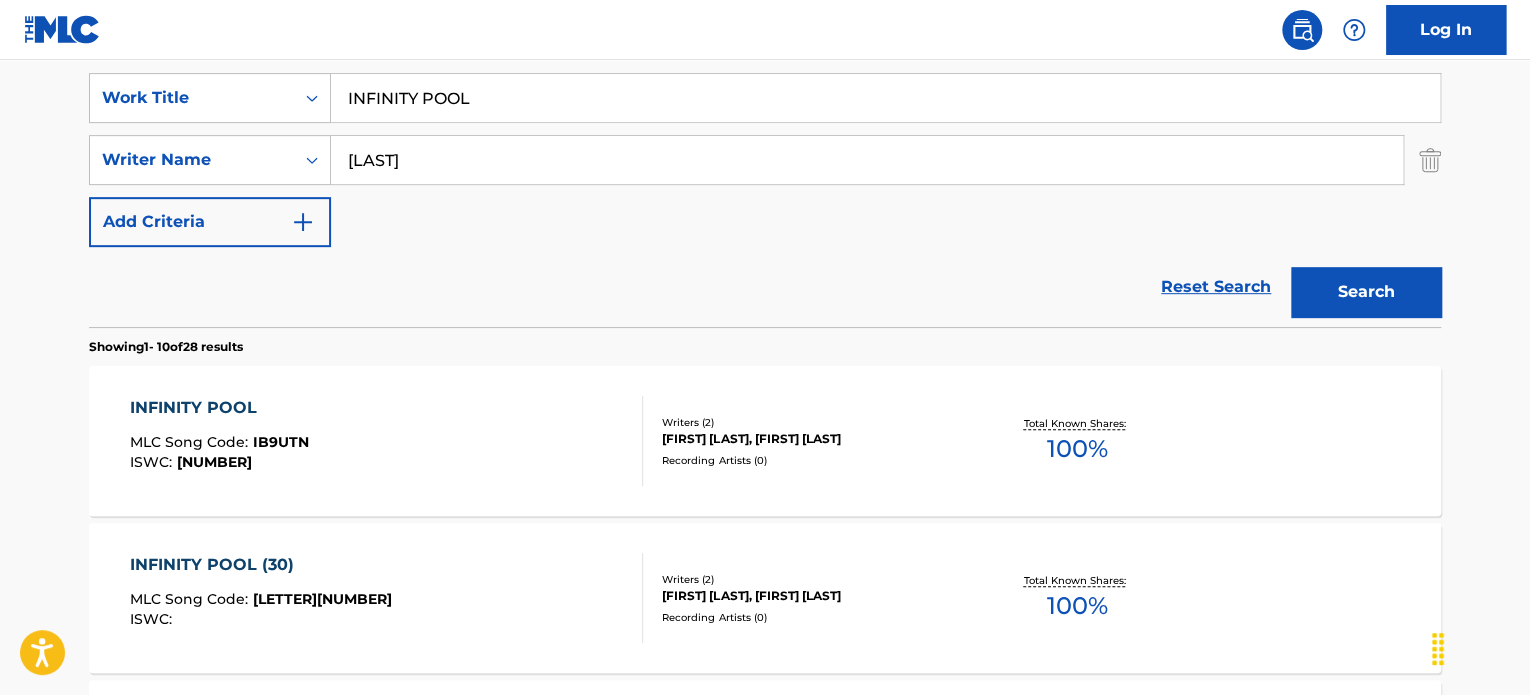 click on "INFINITY POOL MLC Song Code : IB9UTN ISWC : T9322622491" at bounding box center [387, 441] 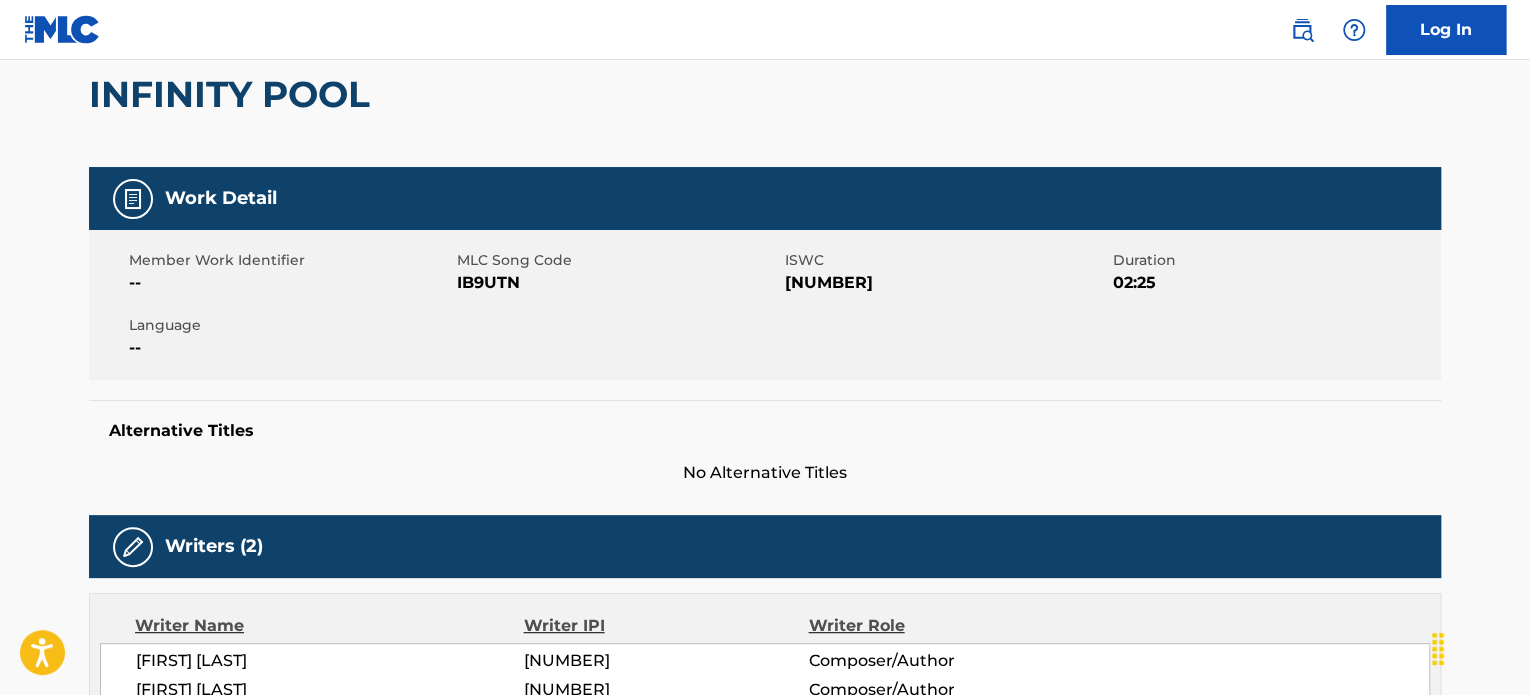 scroll, scrollTop: 0, scrollLeft: 0, axis: both 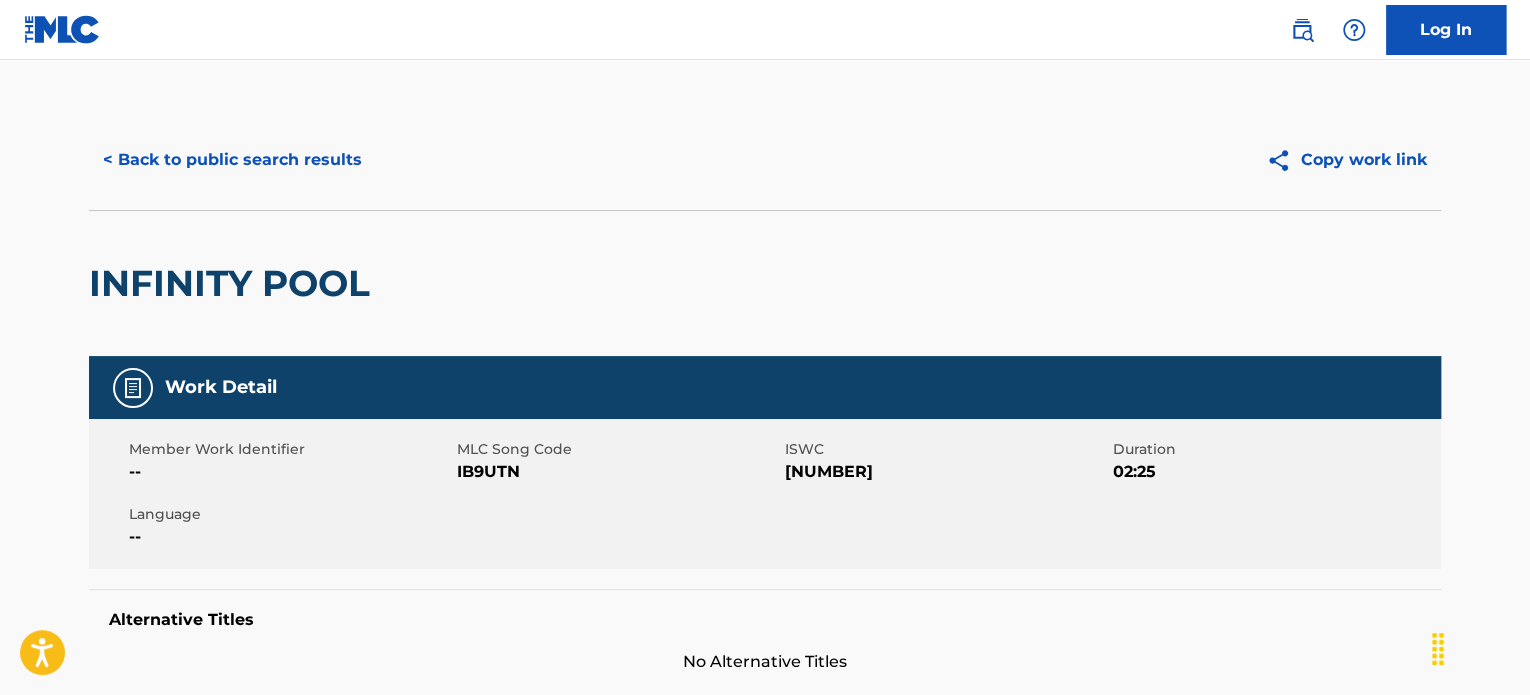 click on "< Back to public search results" at bounding box center (232, 160) 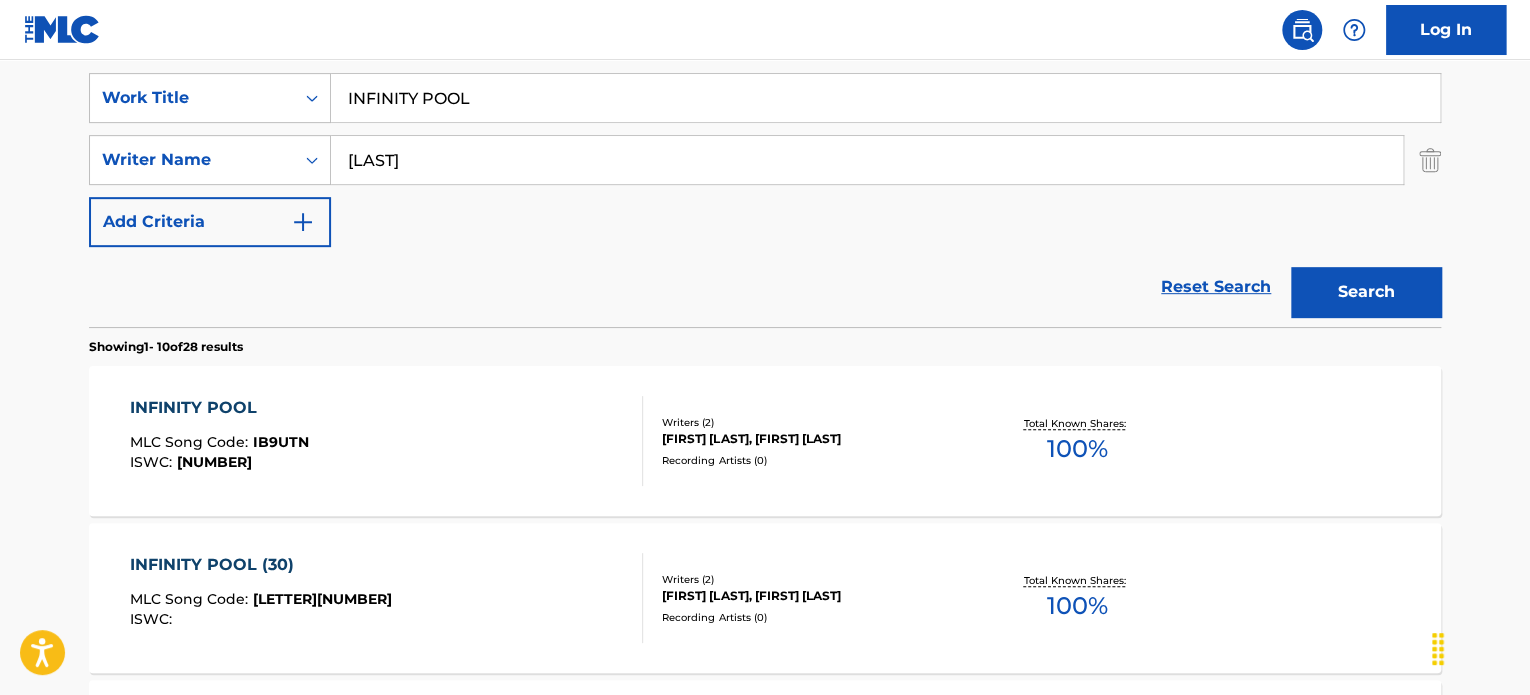 scroll, scrollTop: 272, scrollLeft: 0, axis: vertical 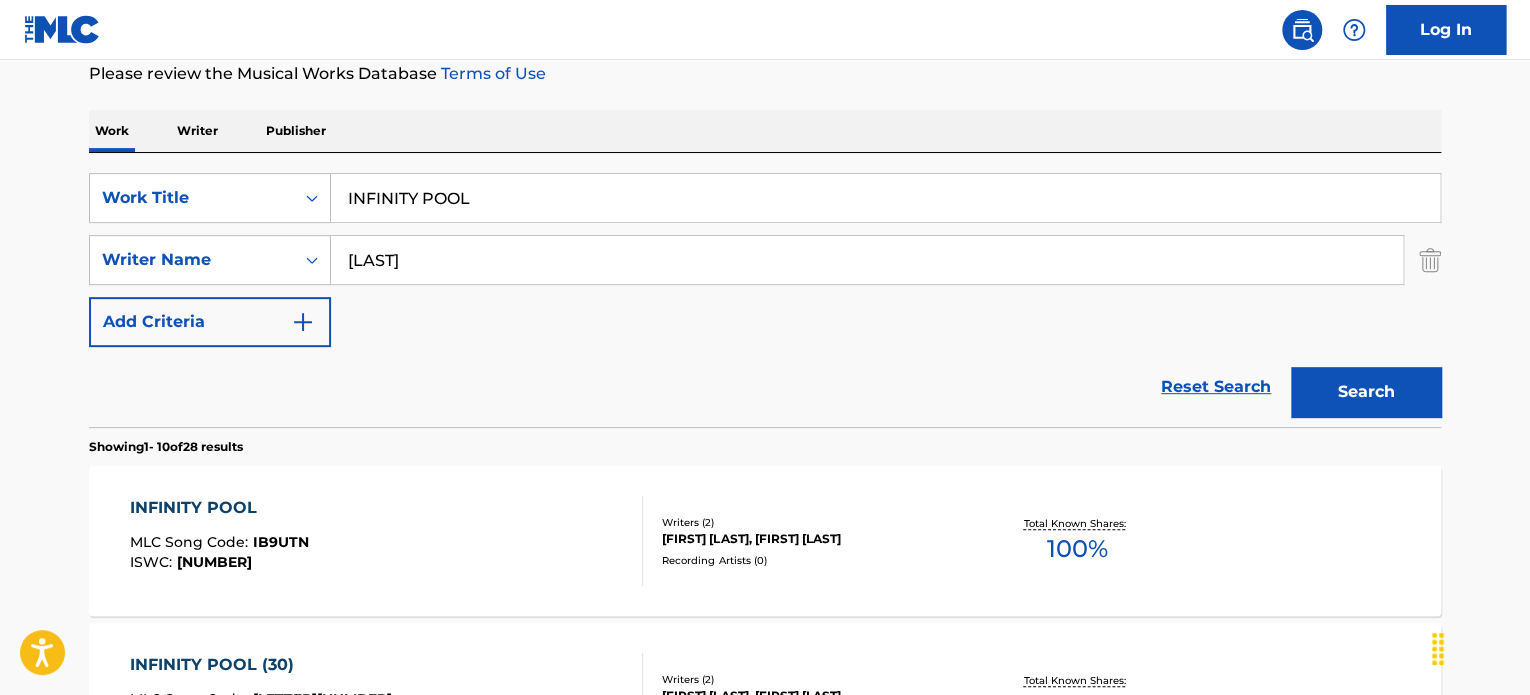 click on "INFINITY POOL" at bounding box center (885, 198) 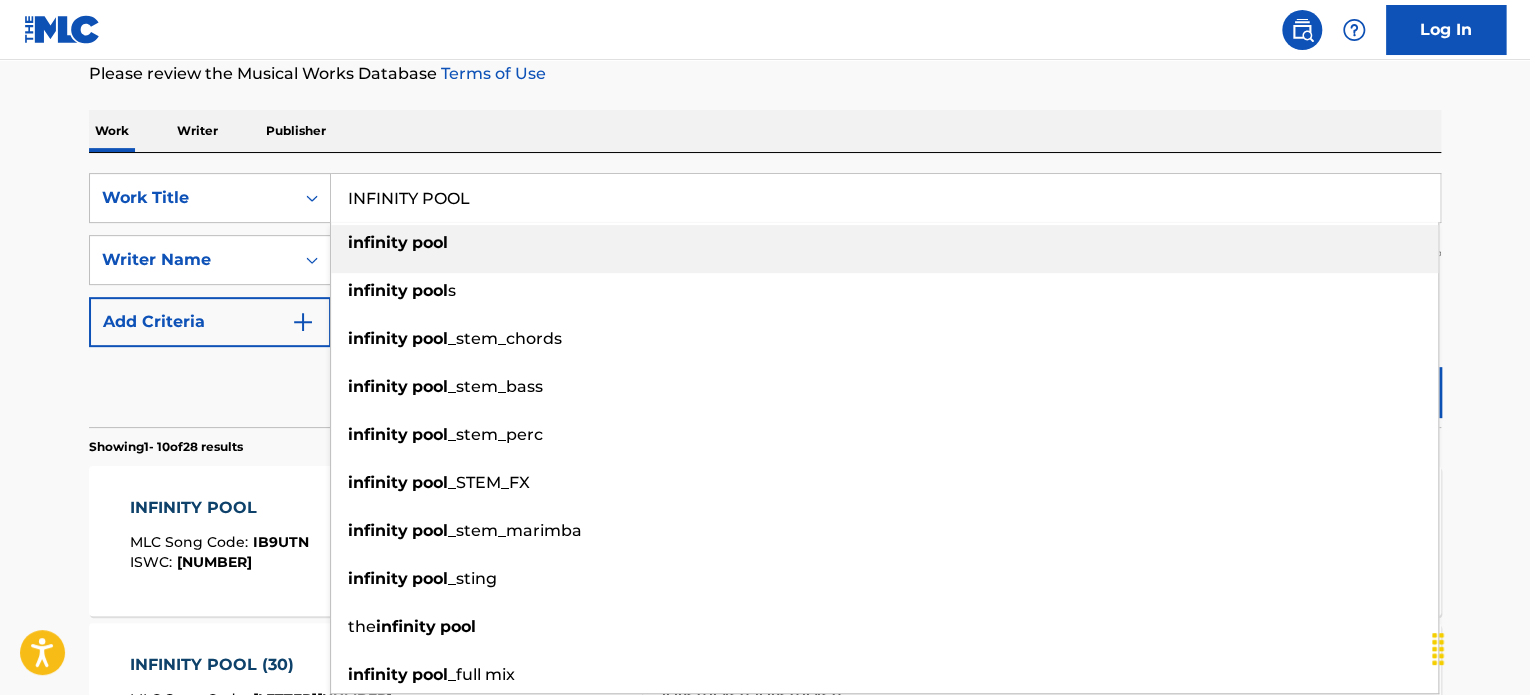 paste on "FAMILY HARMONY" 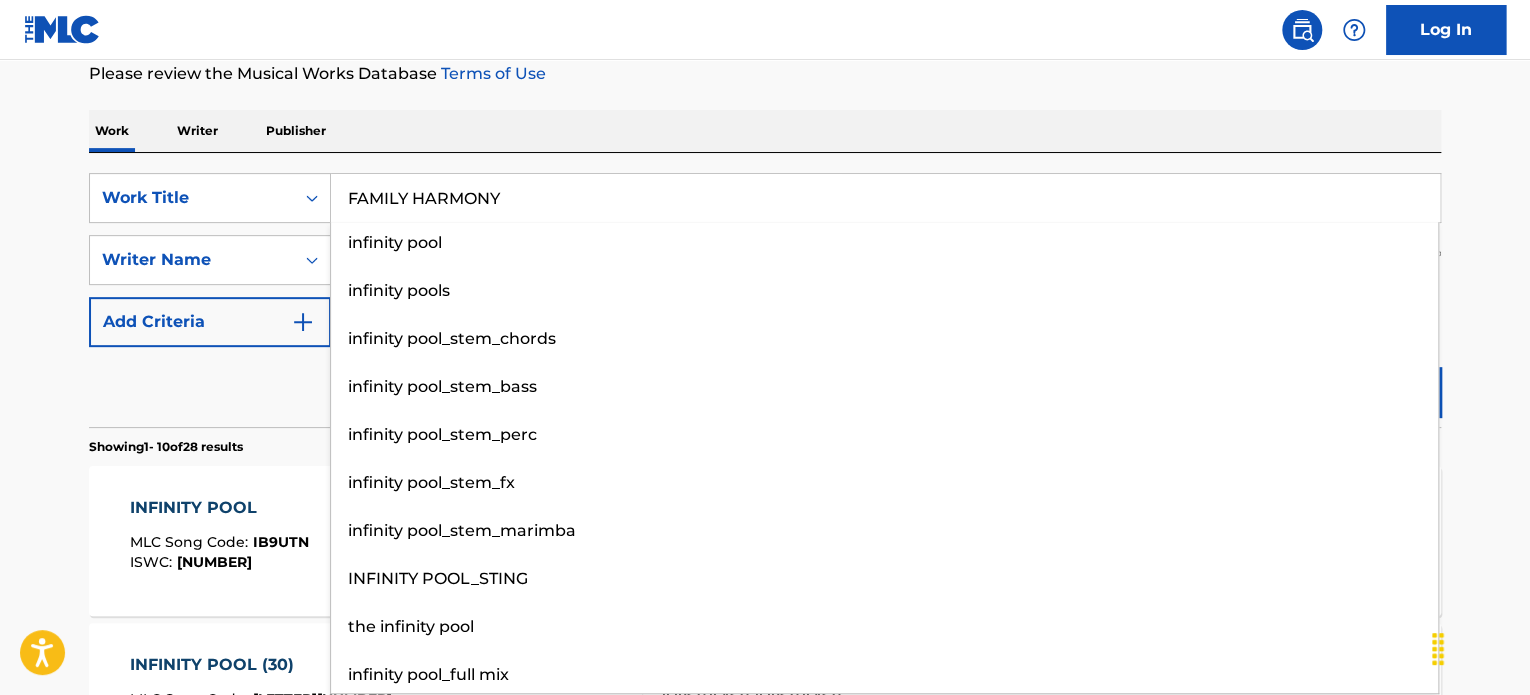 type on "FAMILY HARMONY" 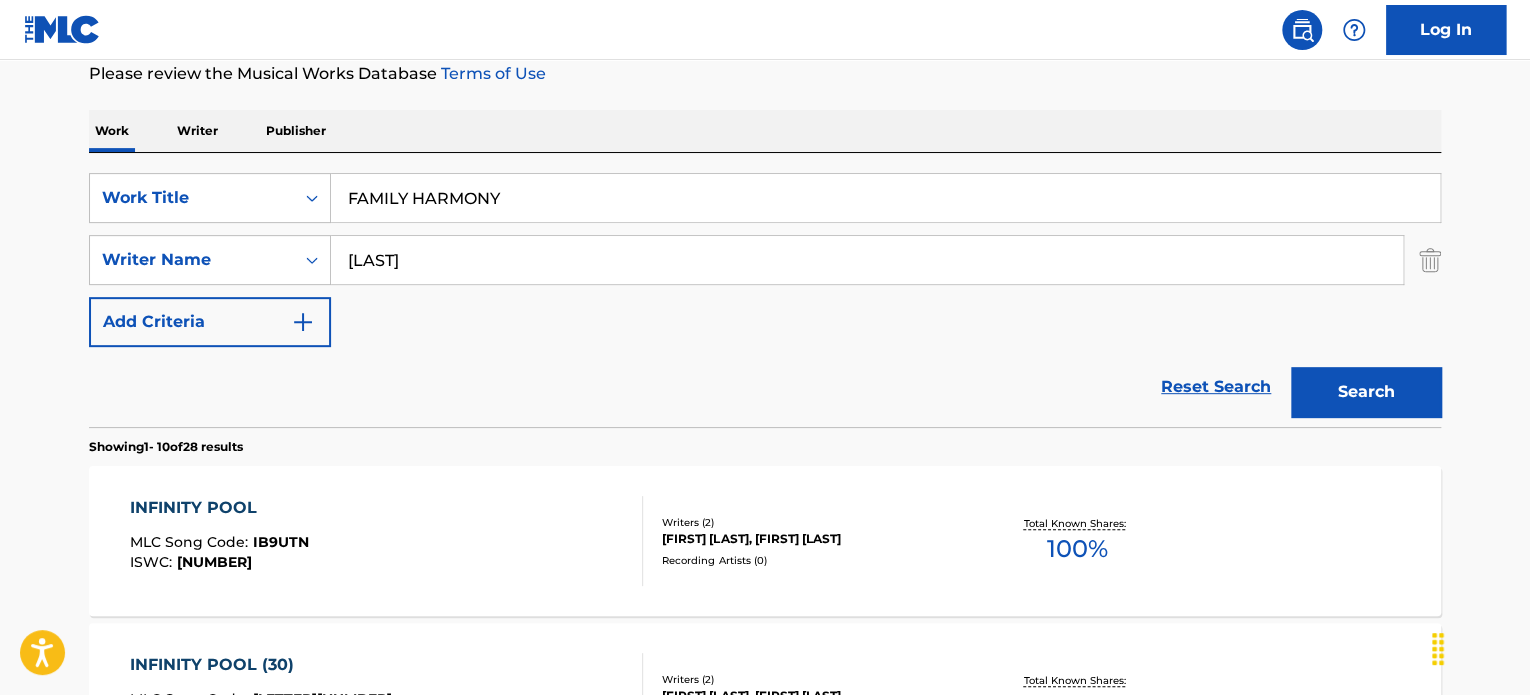 click on "Reset Search Search" at bounding box center (765, 387) 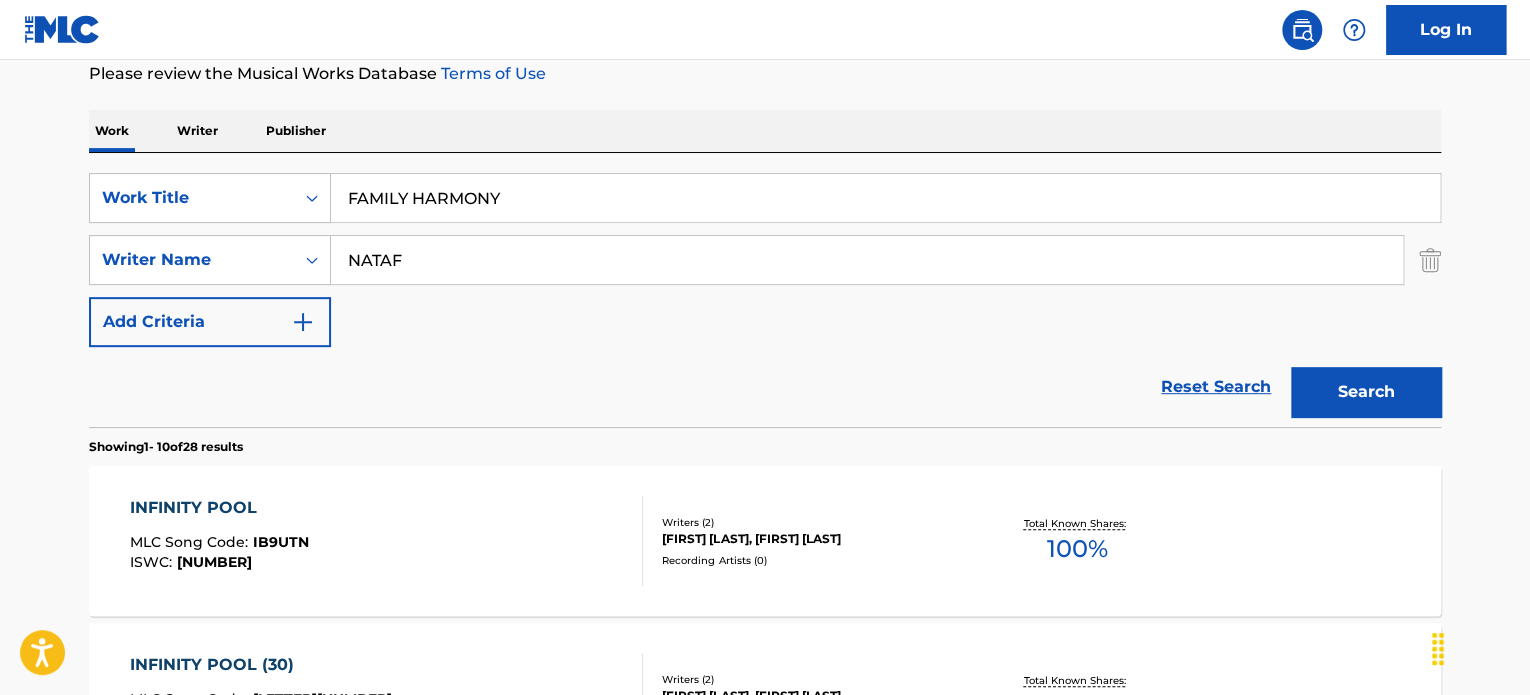 click on "NATAF" at bounding box center (867, 260) 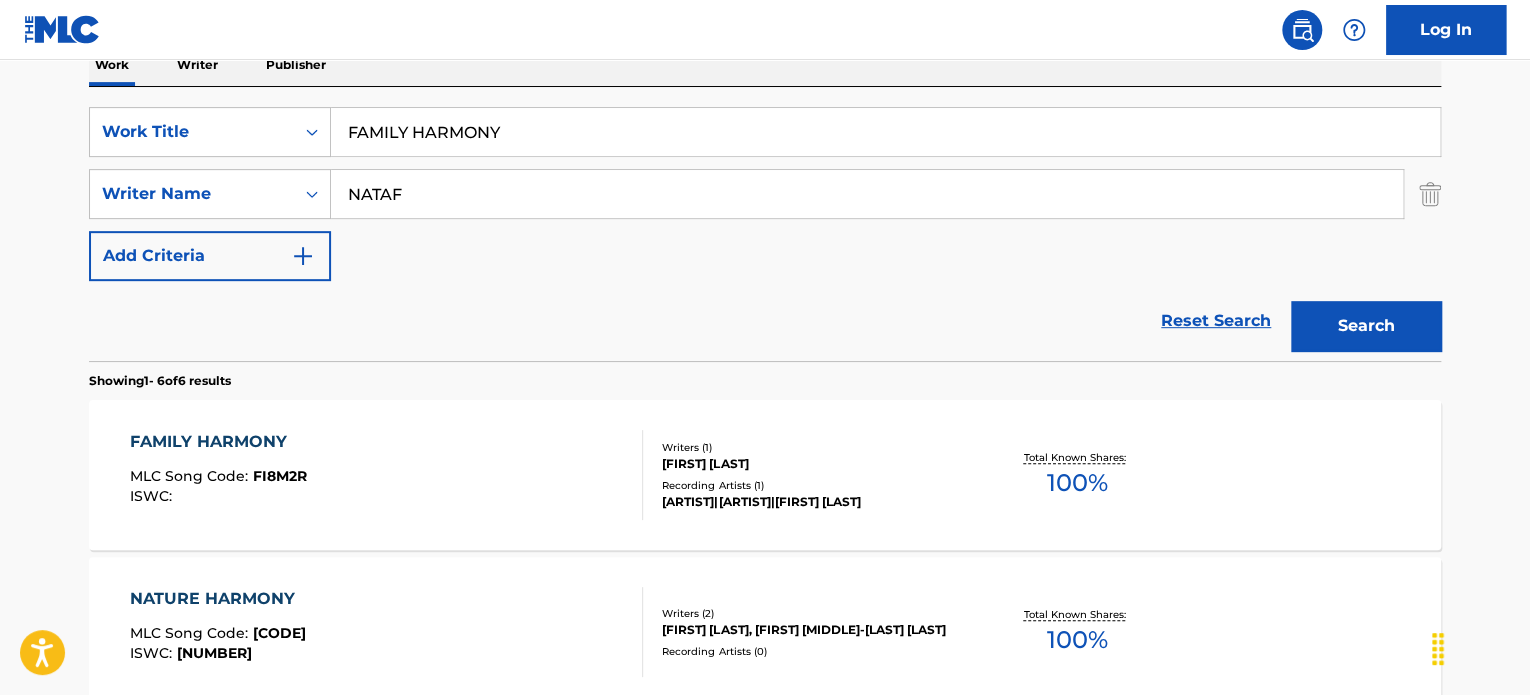 scroll, scrollTop: 372, scrollLeft: 0, axis: vertical 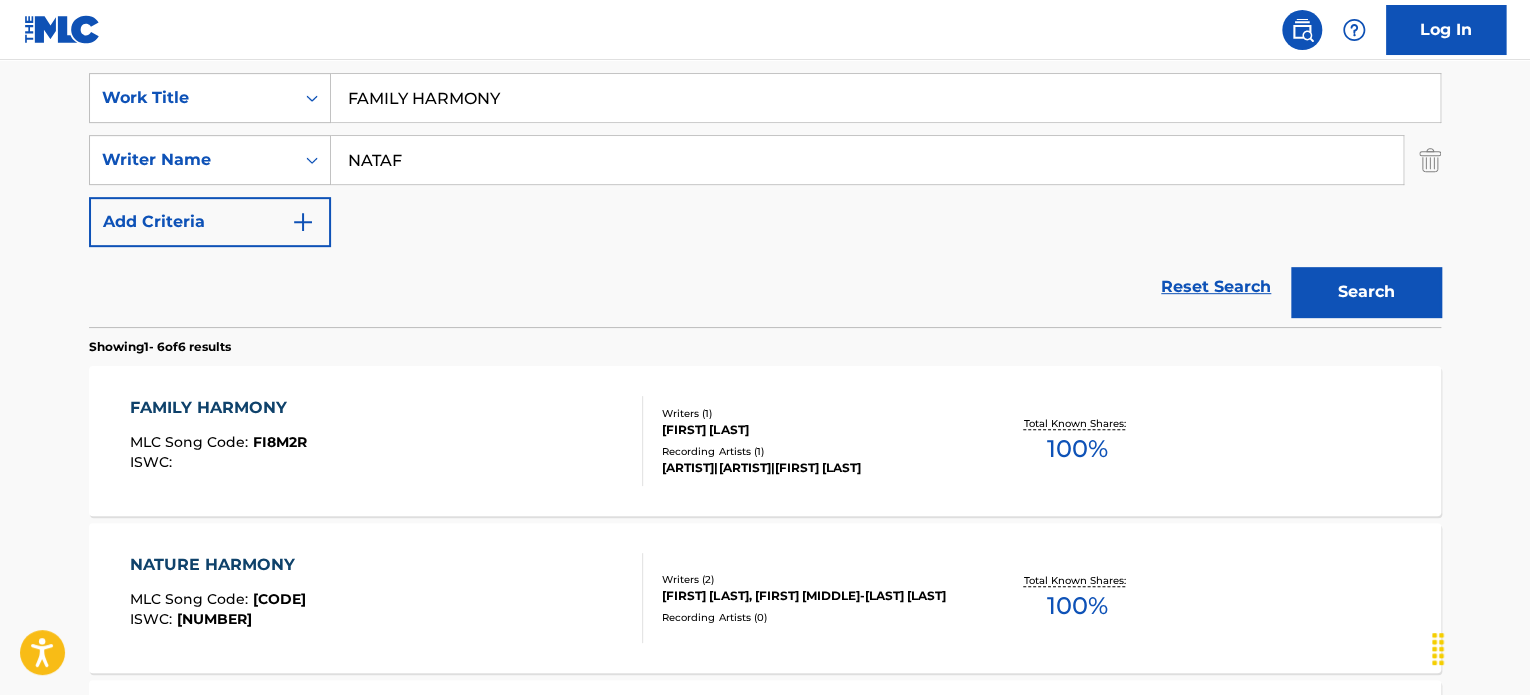 click on "[FAMILY] [NOUN] MLC Song Code : [CODE] ISWC :" at bounding box center (387, 441) 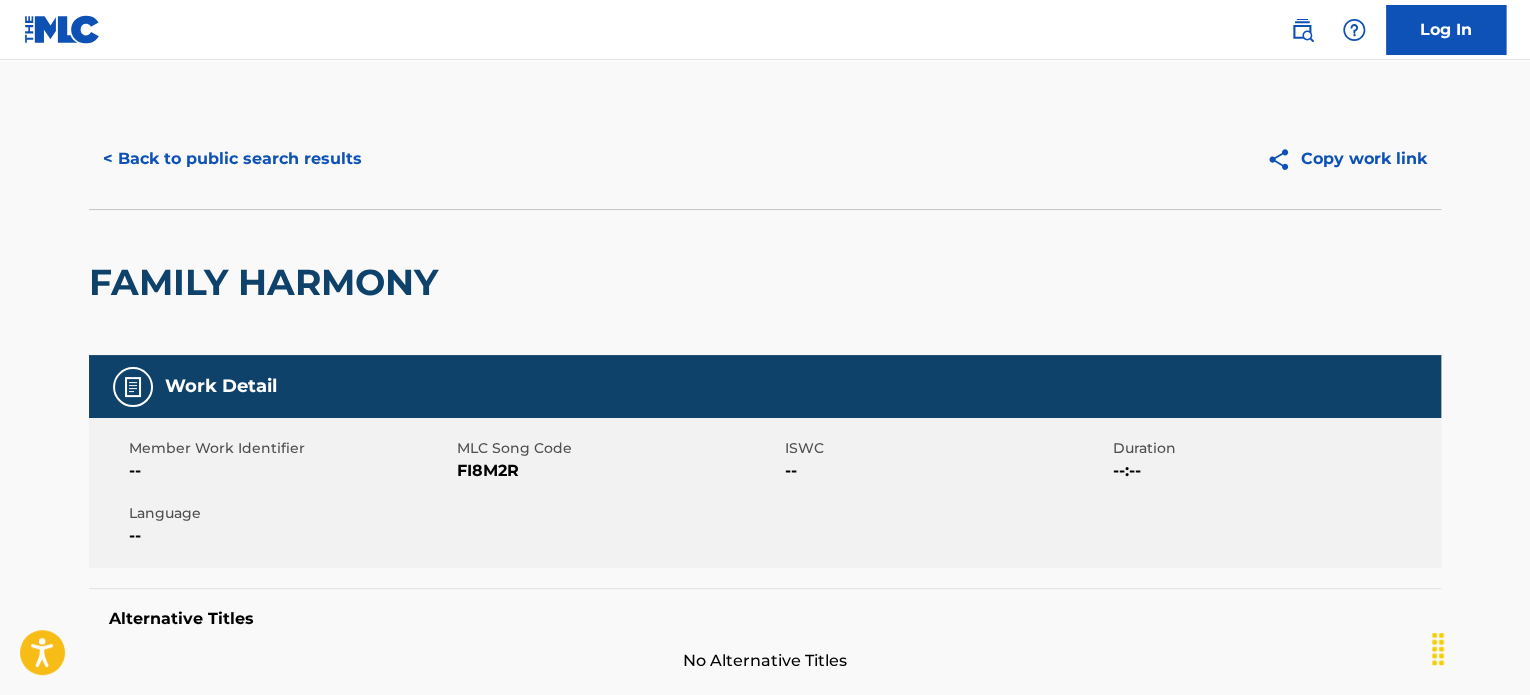 scroll, scrollTop: 0, scrollLeft: 0, axis: both 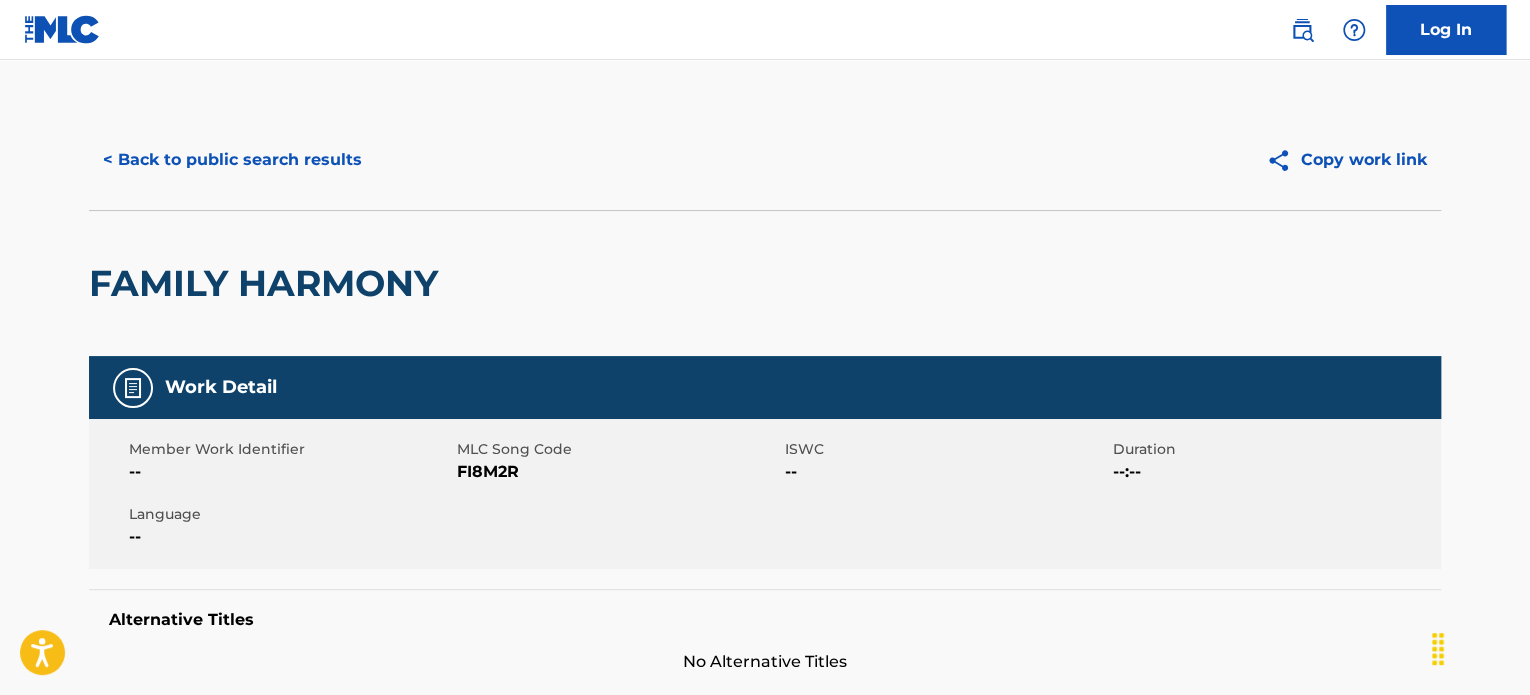 click on "< Back to public search results" at bounding box center (232, 160) 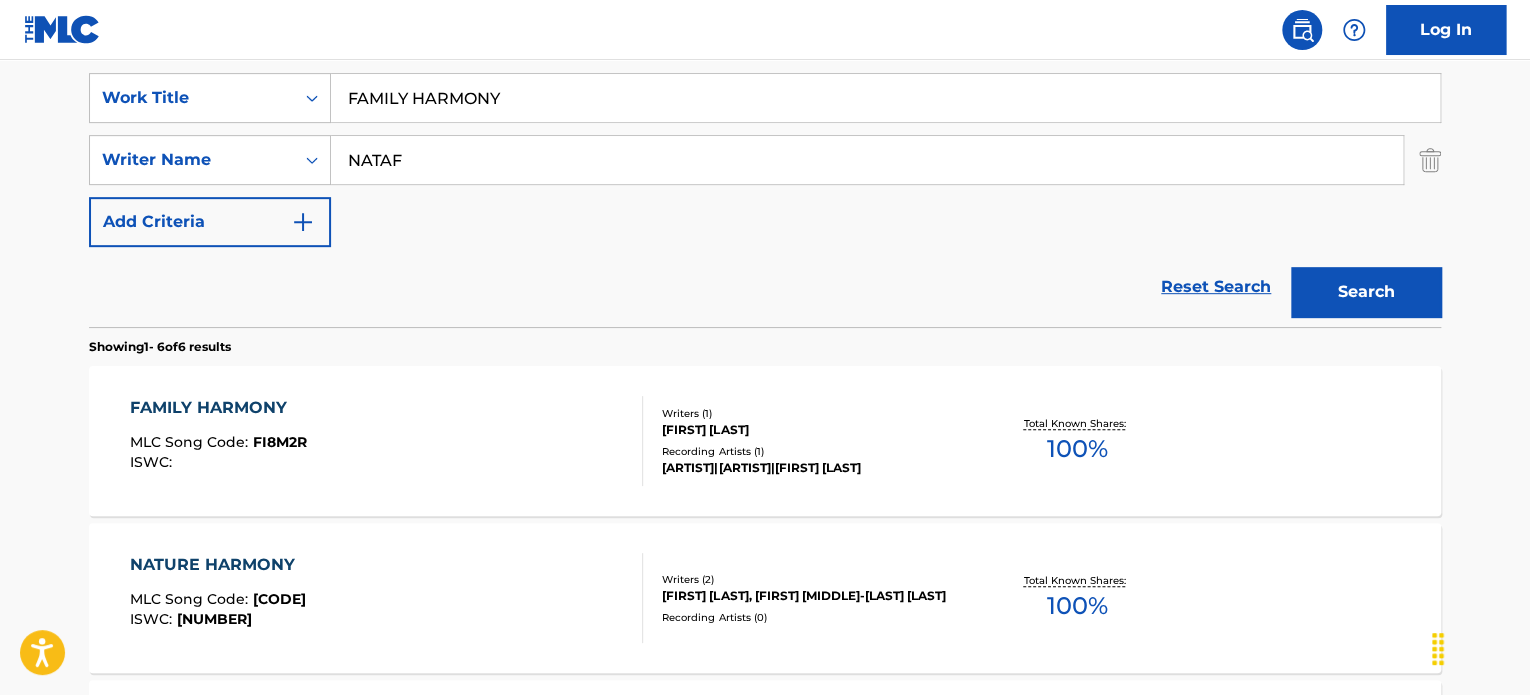 scroll, scrollTop: 272, scrollLeft: 0, axis: vertical 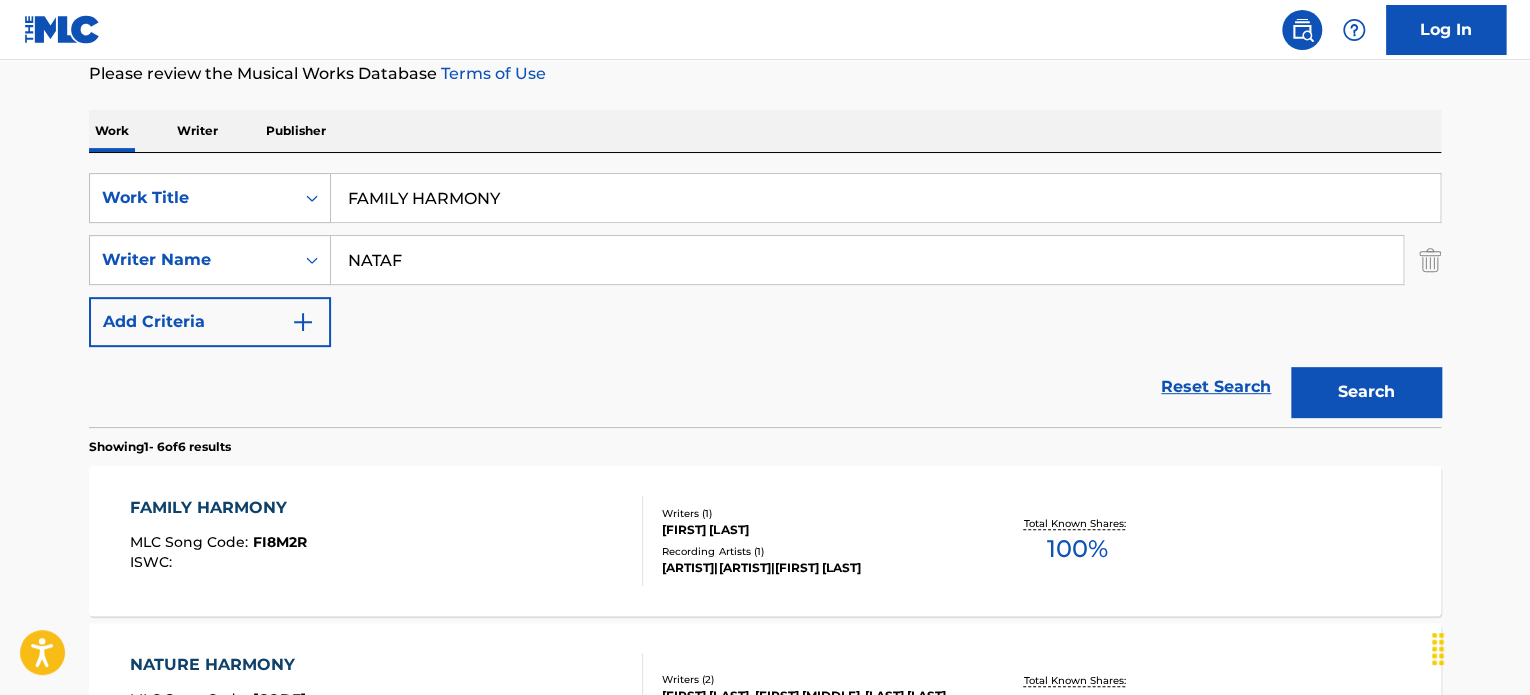 click on "FAMILY HARMONY" at bounding box center (885, 198) 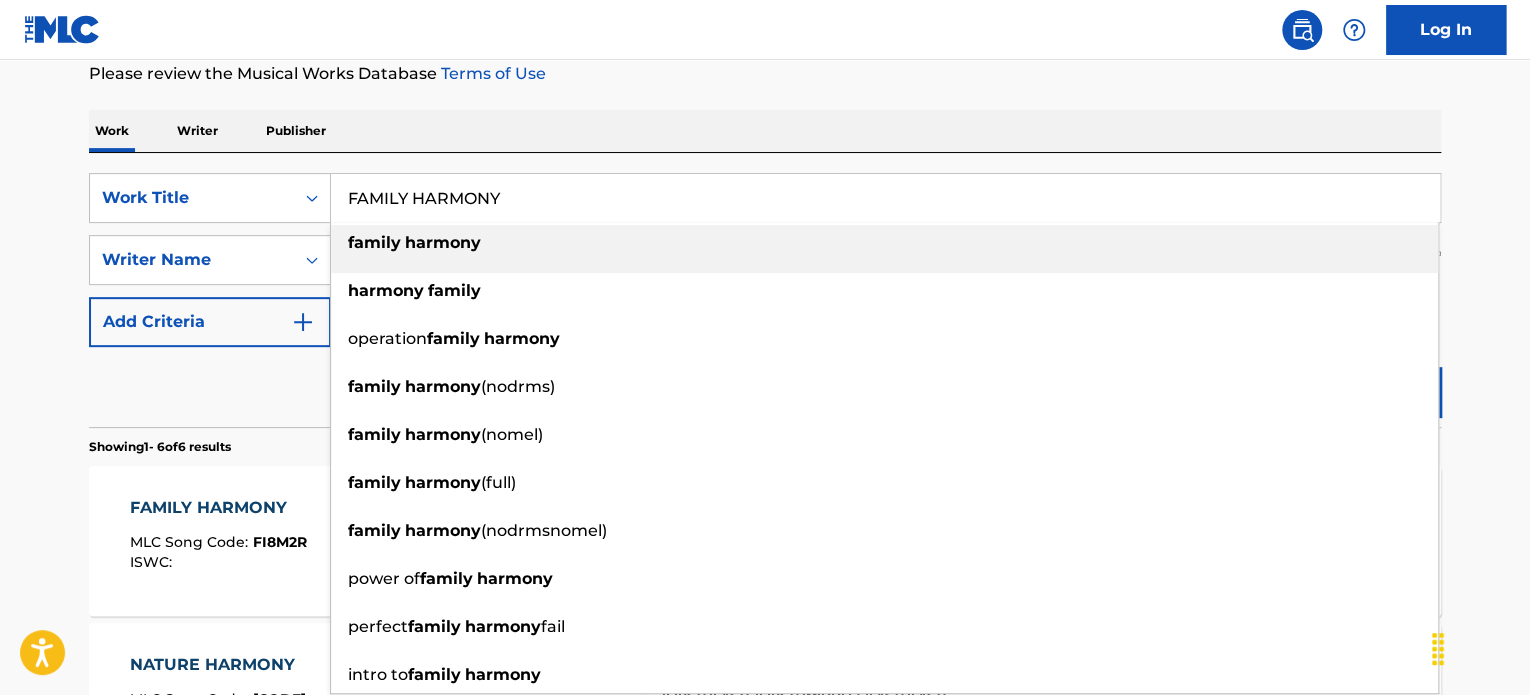 paste on "[TITLE] [TITLE]" 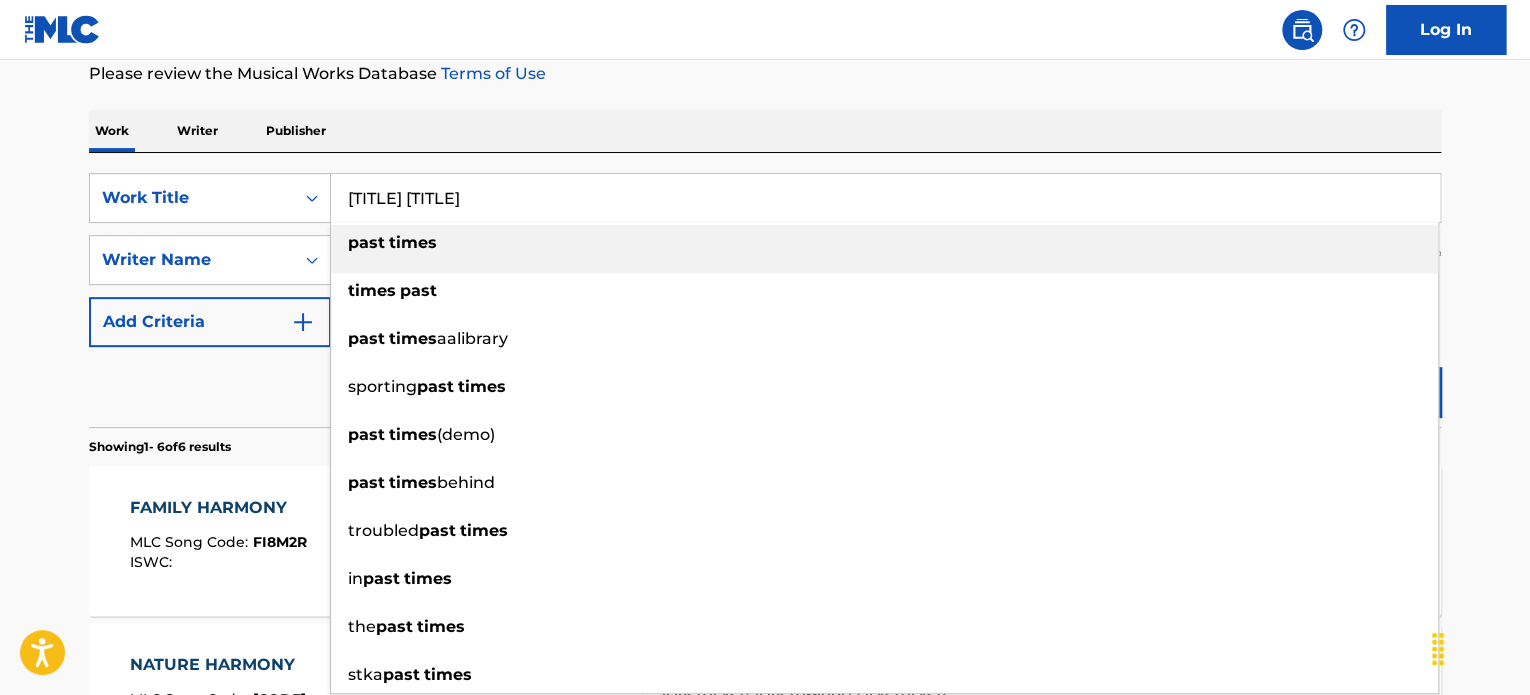 type on "[TITLE] [TITLE]" 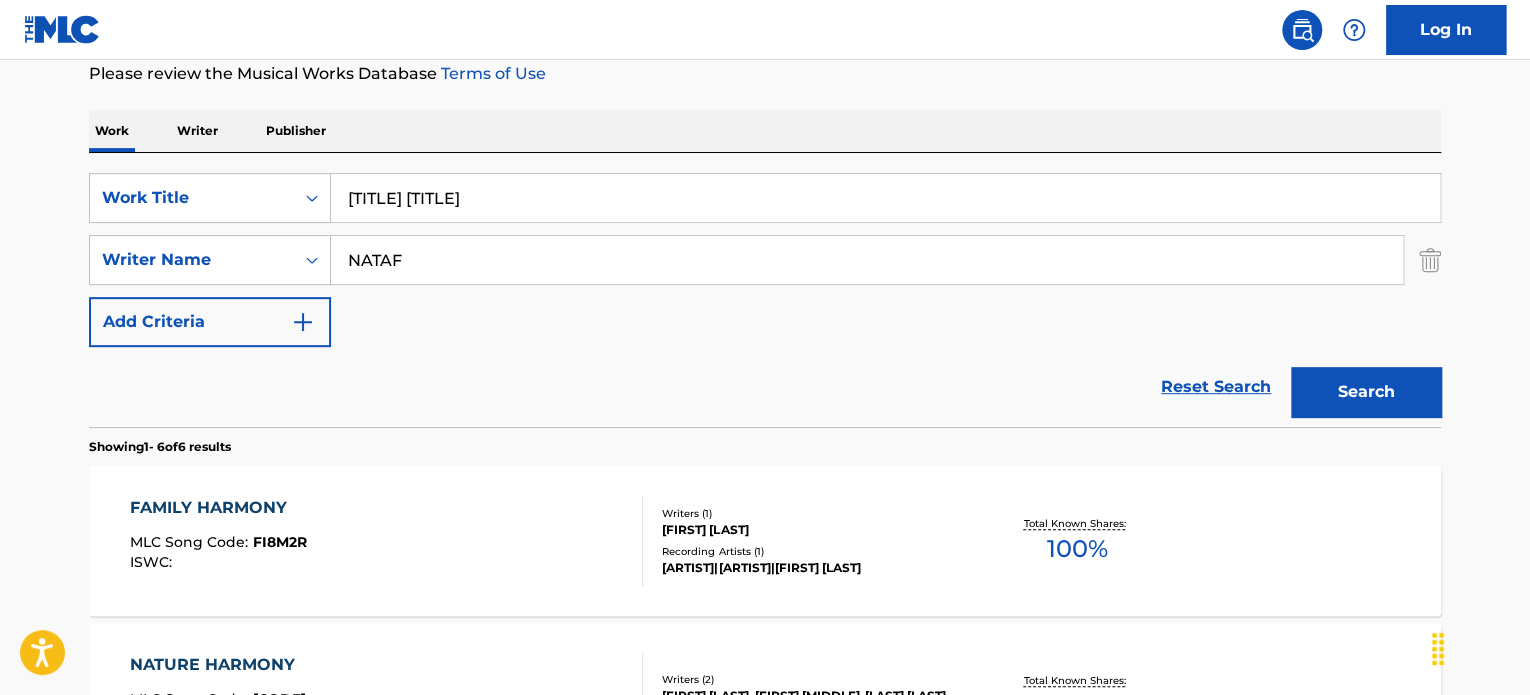 click on "NATAF" at bounding box center (867, 260) 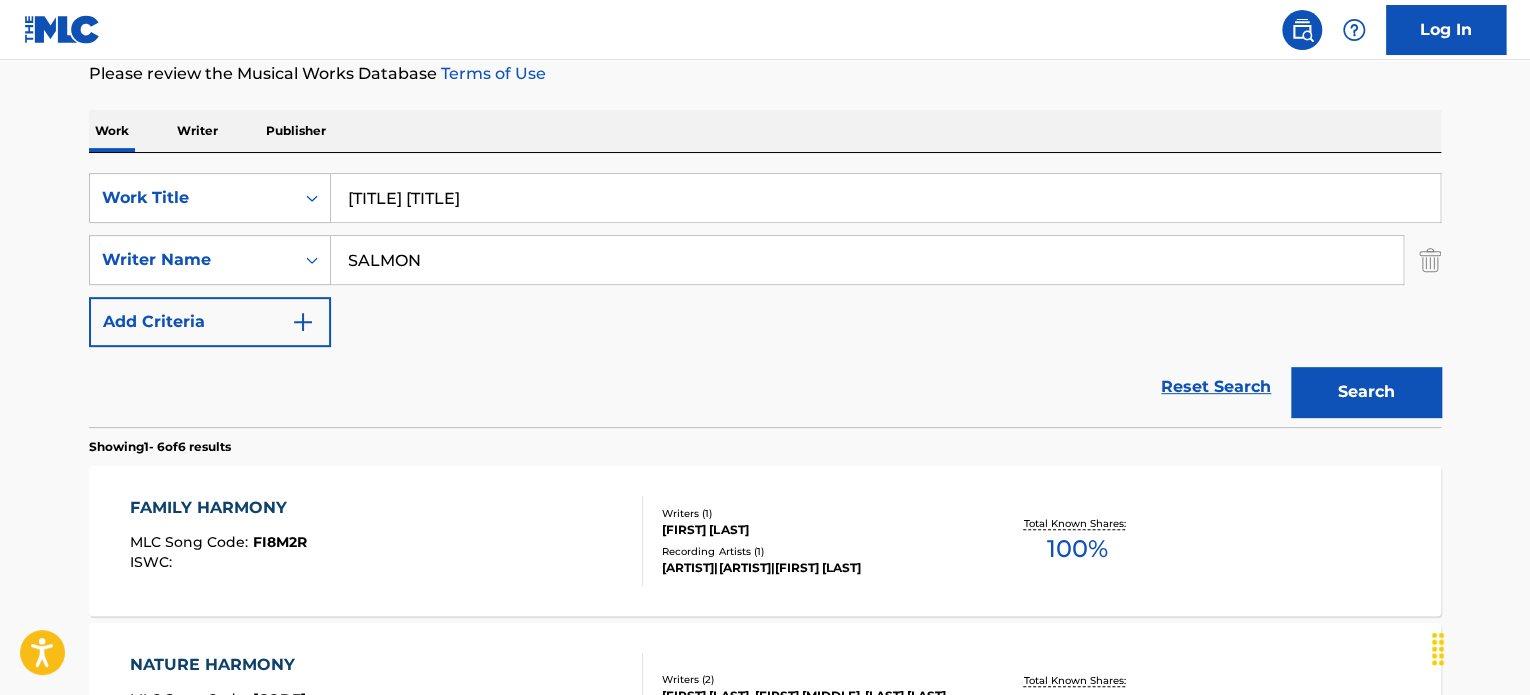 click on "SALMON" at bounding box center (867, 260) 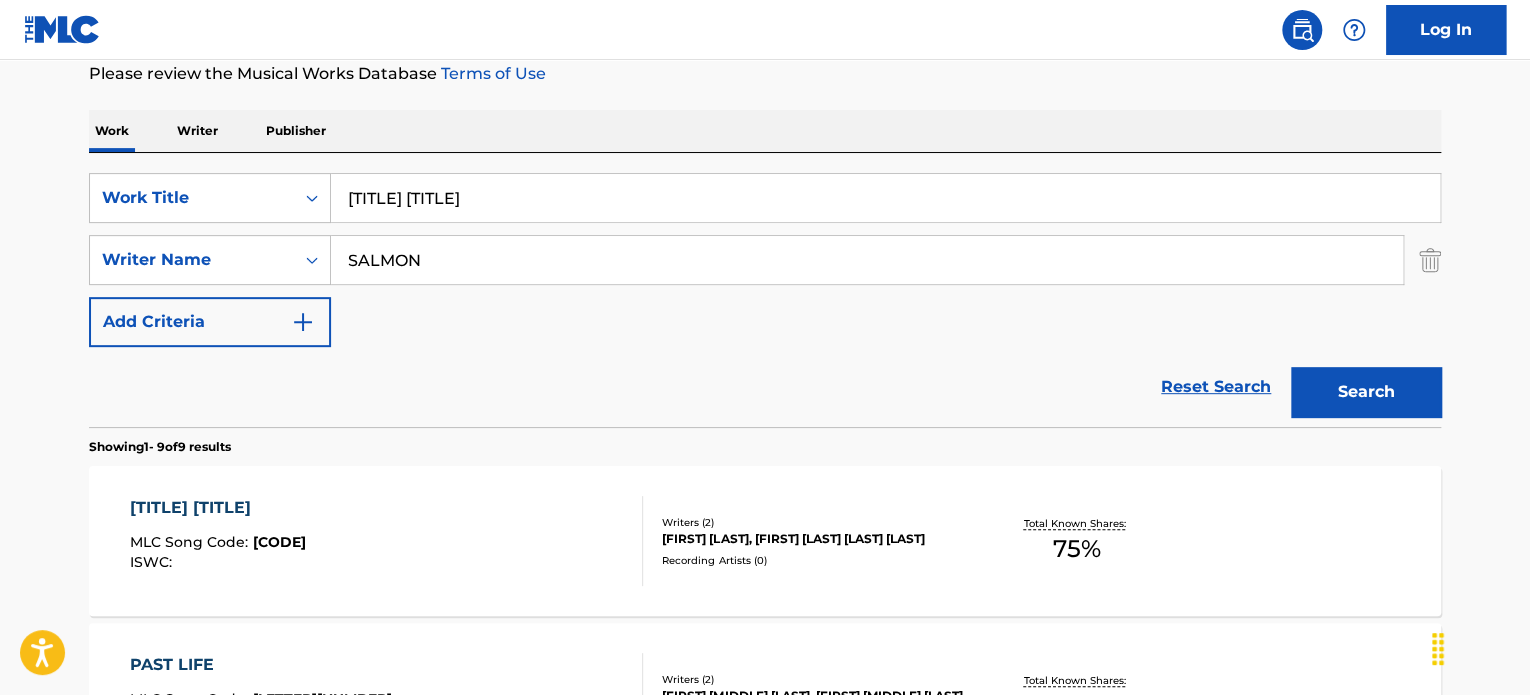 scroll, scrollTop: 372, scrollLeft: 0, axis: vertical 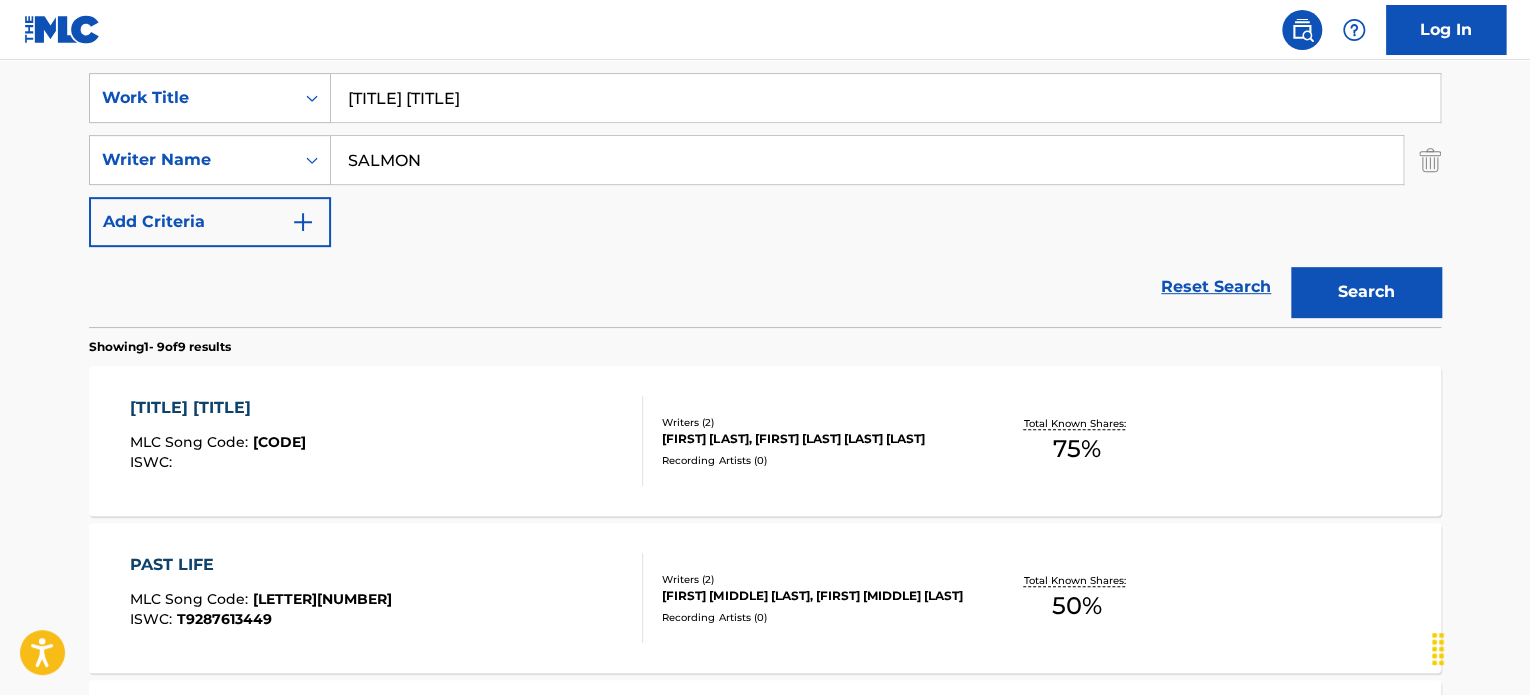 click on "PAST TIMES MLC Song Code : PM6MXR ISWC :" at bounding box center (387, 441) 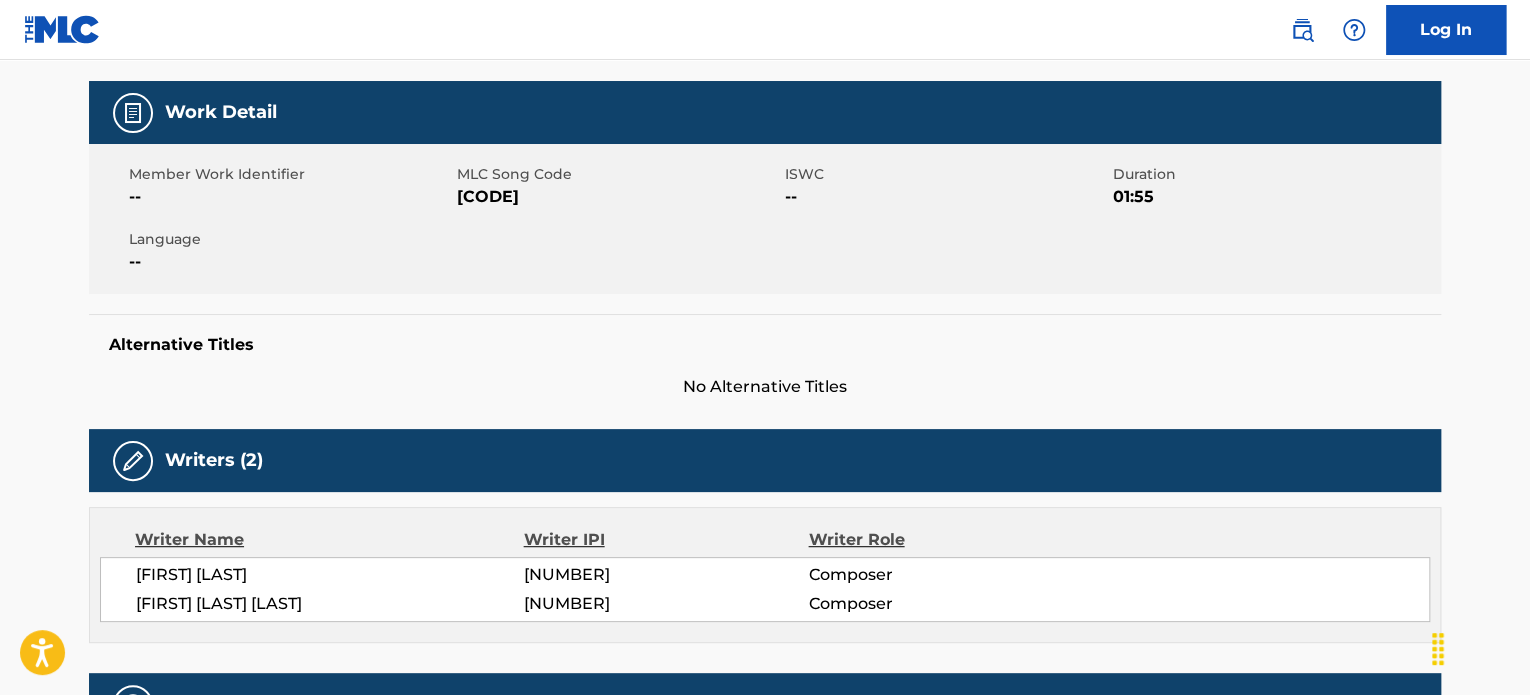 scroll, scrollTop: 0, scrollLeft: 0, axis: both 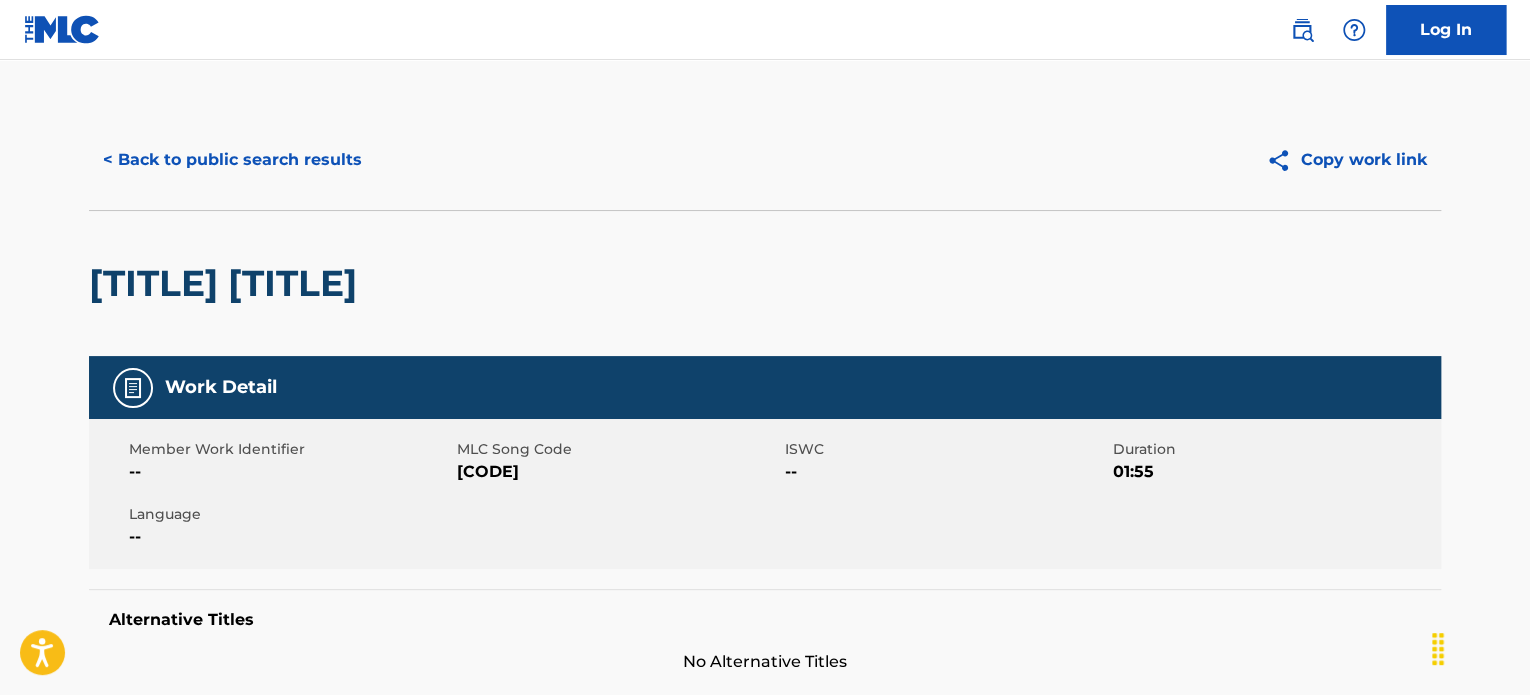 click on "< Back to public search results" at bounding box center [232, 160] 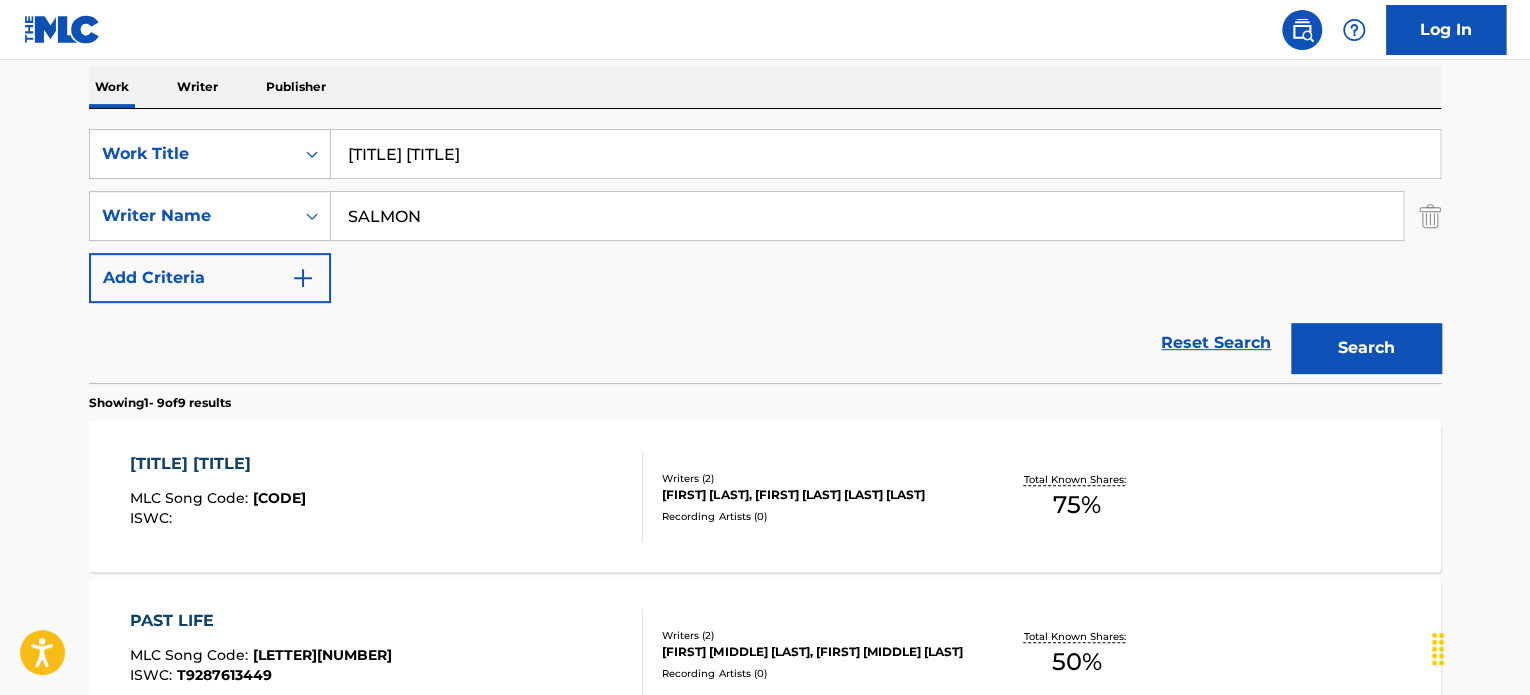 scroll, scrollTop: 272, scrollLeft: 0, axis: vertical 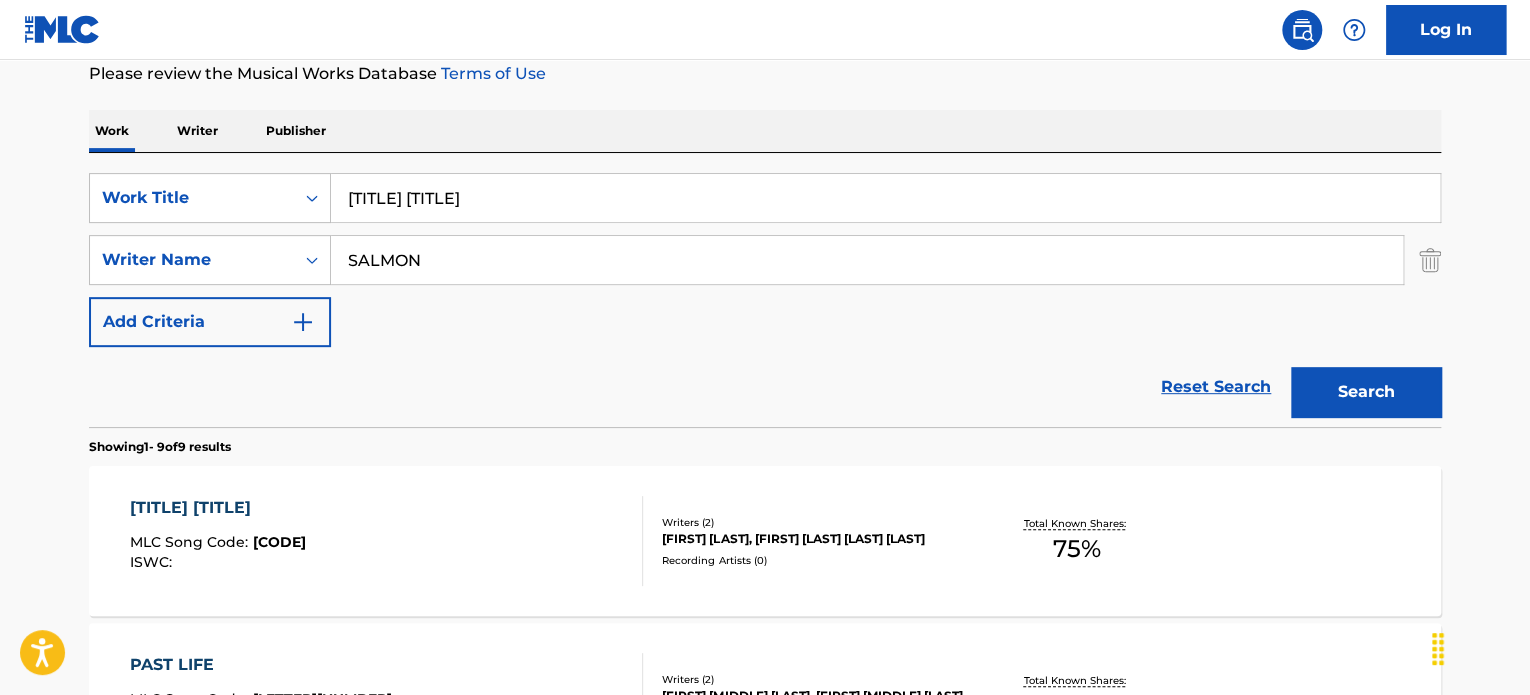 click on "[TITLE] [TITLE]" at bounding box center [885, 198] 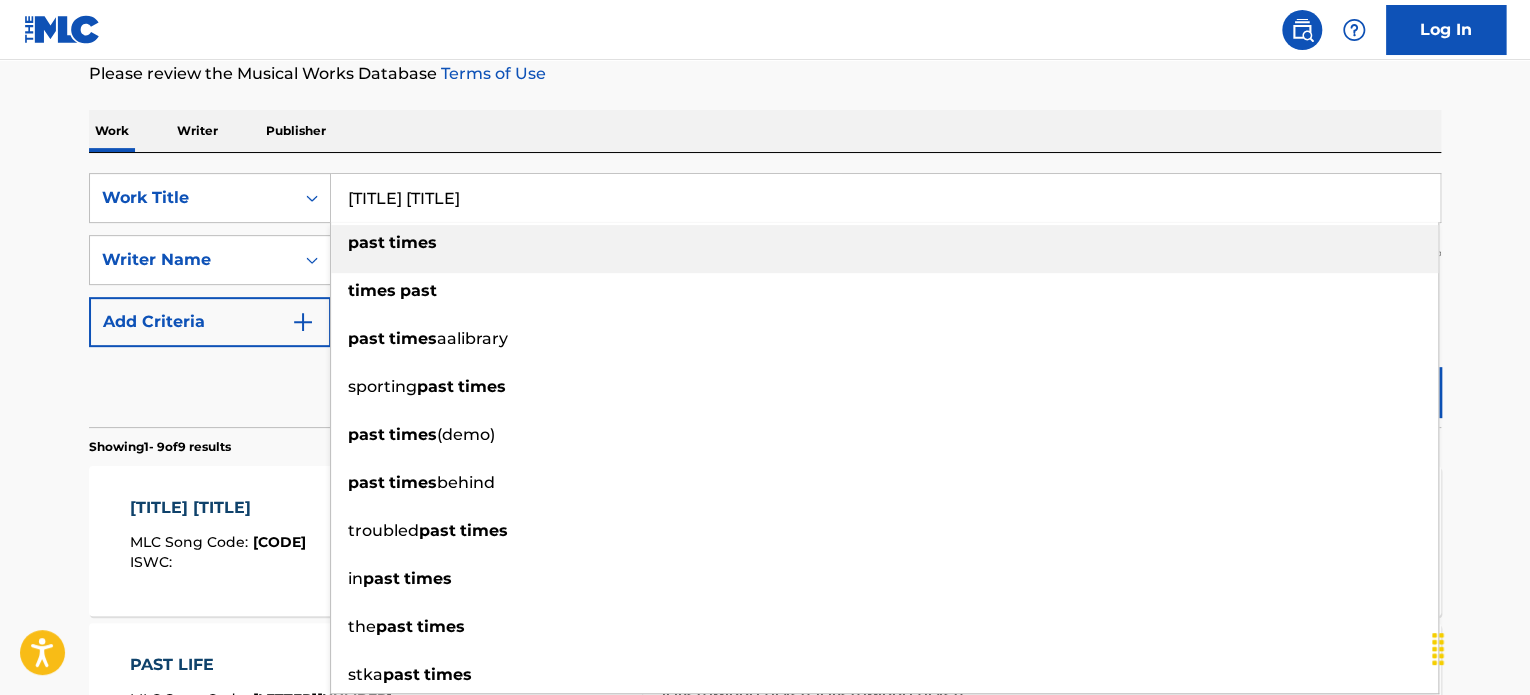 paste on "[FAMILY] [NOUN]" 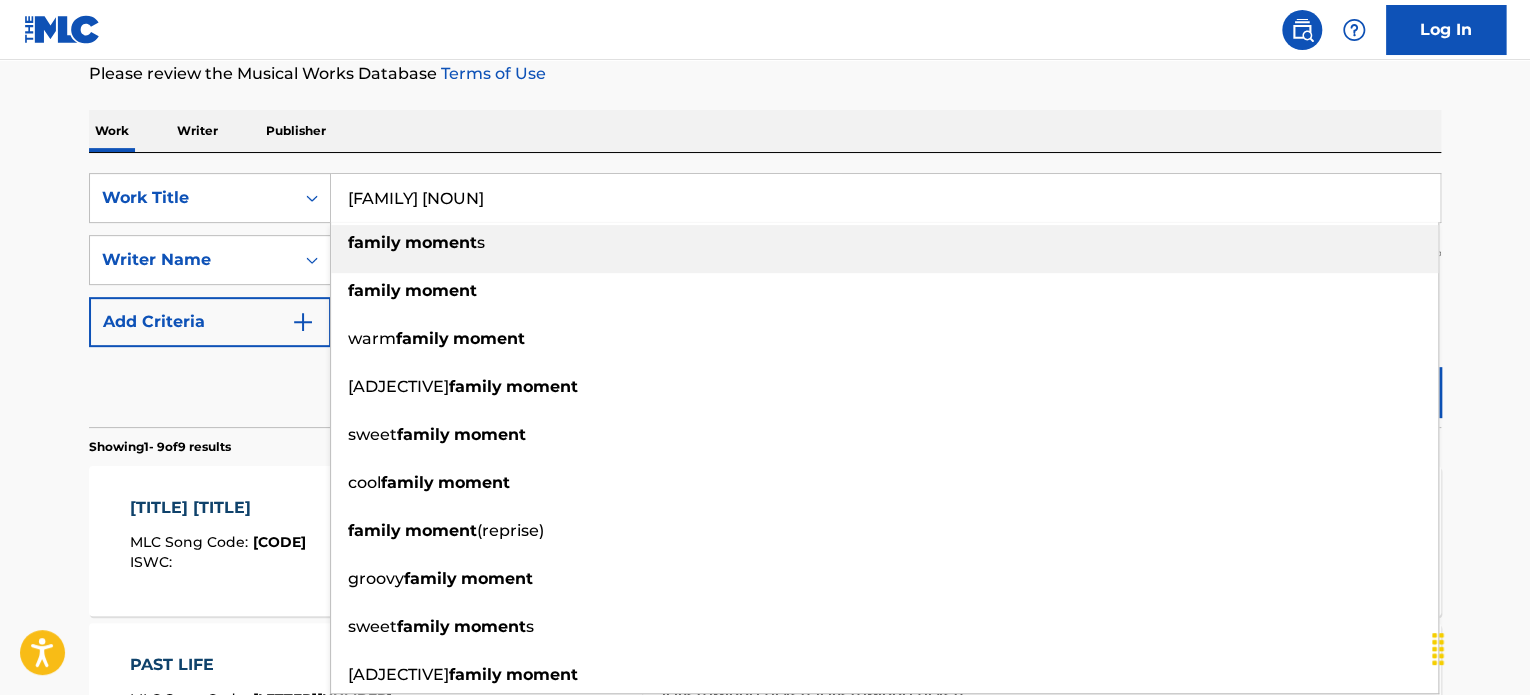 type on "[FAMILY] [NOUN]" 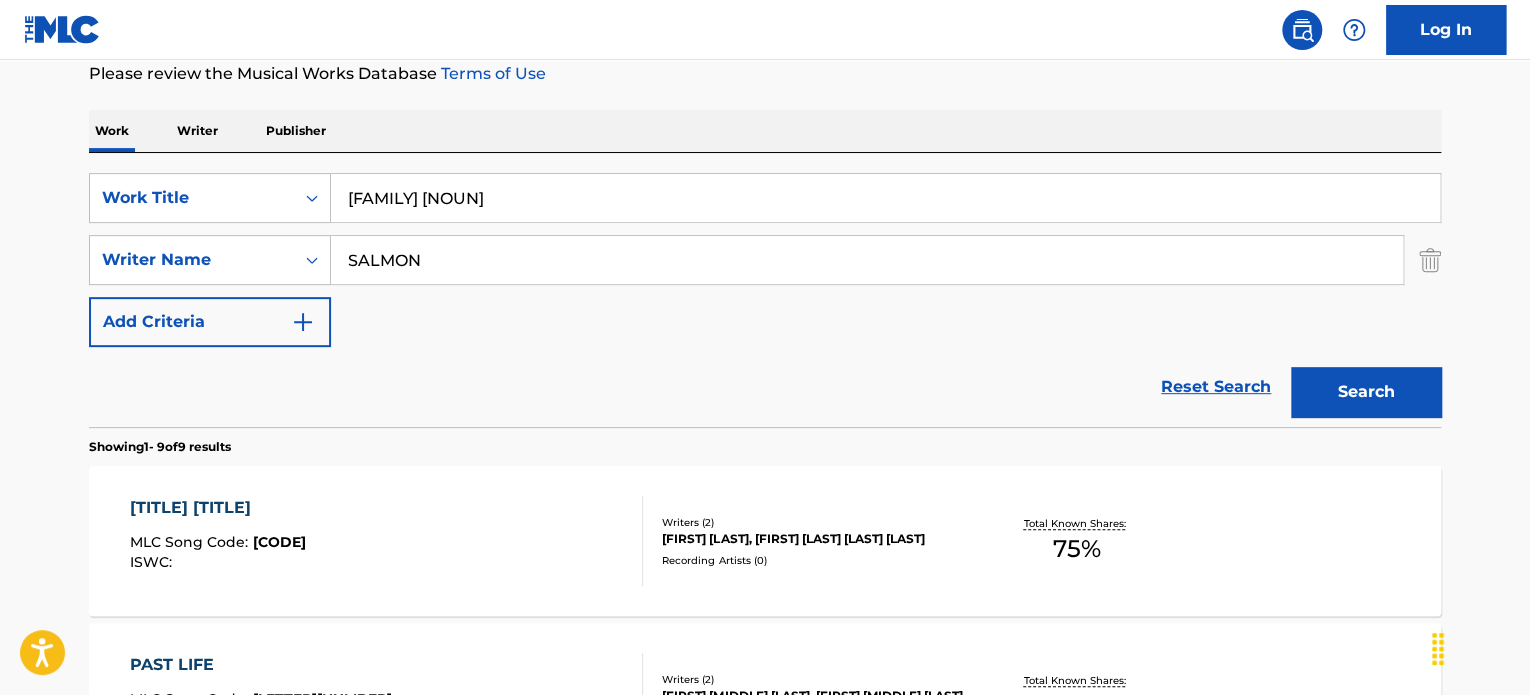 click on "Reset Search Search" at bounding box center [765, 387] 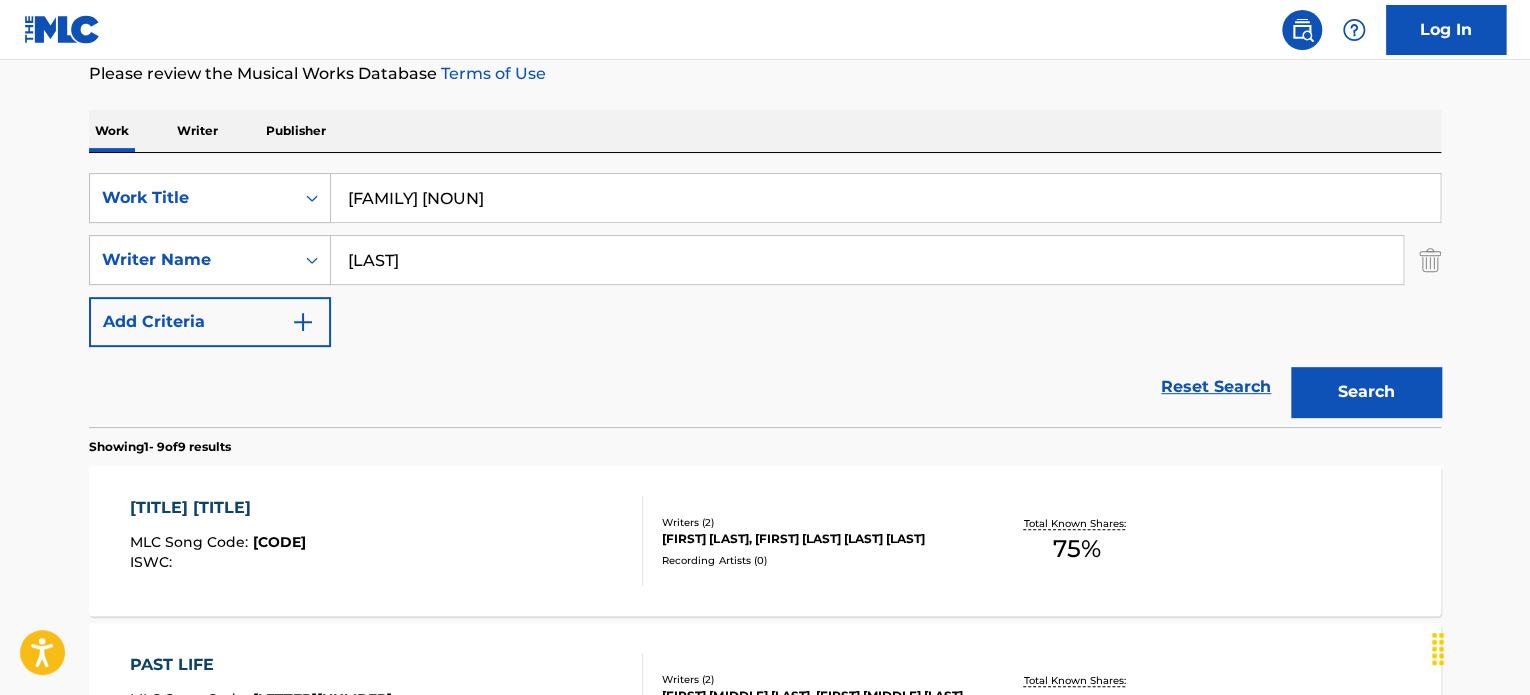 click on "[LAST]" at bounding box center [867, 260] 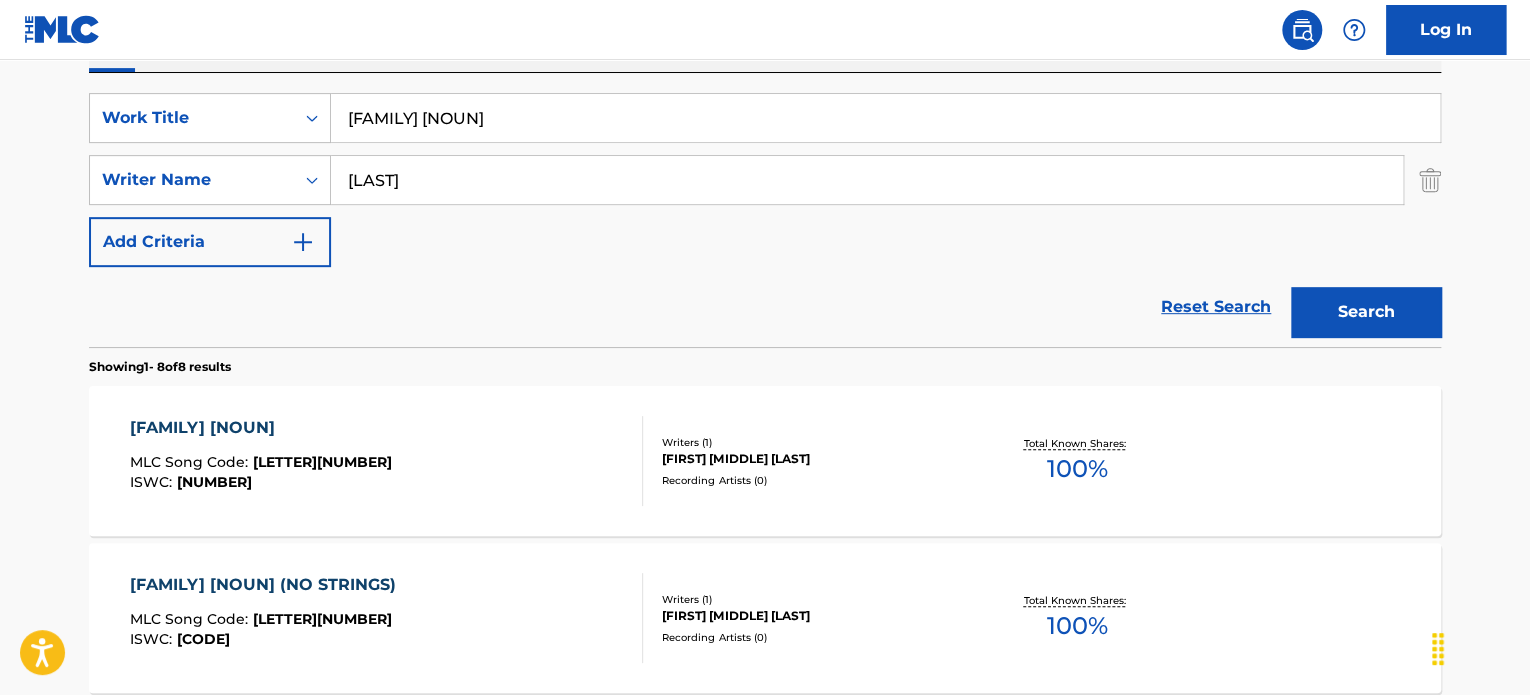 scroll, scrollTop: 472, scrollLeft: 0, axis: vertical 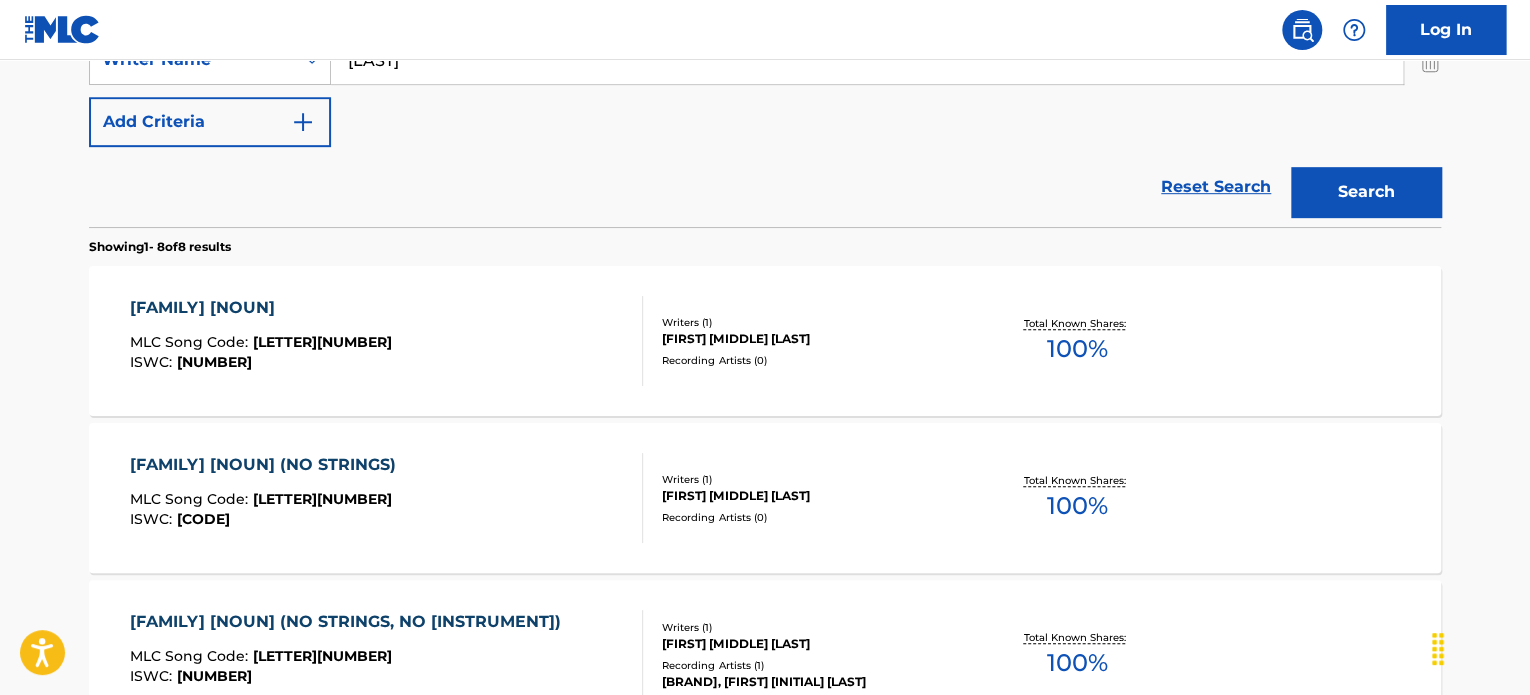 click on "[FAMILY] [NOUN] MLC Song Code : [CODE] ISWC : [ISWC]" at bounding box center [387, 341] 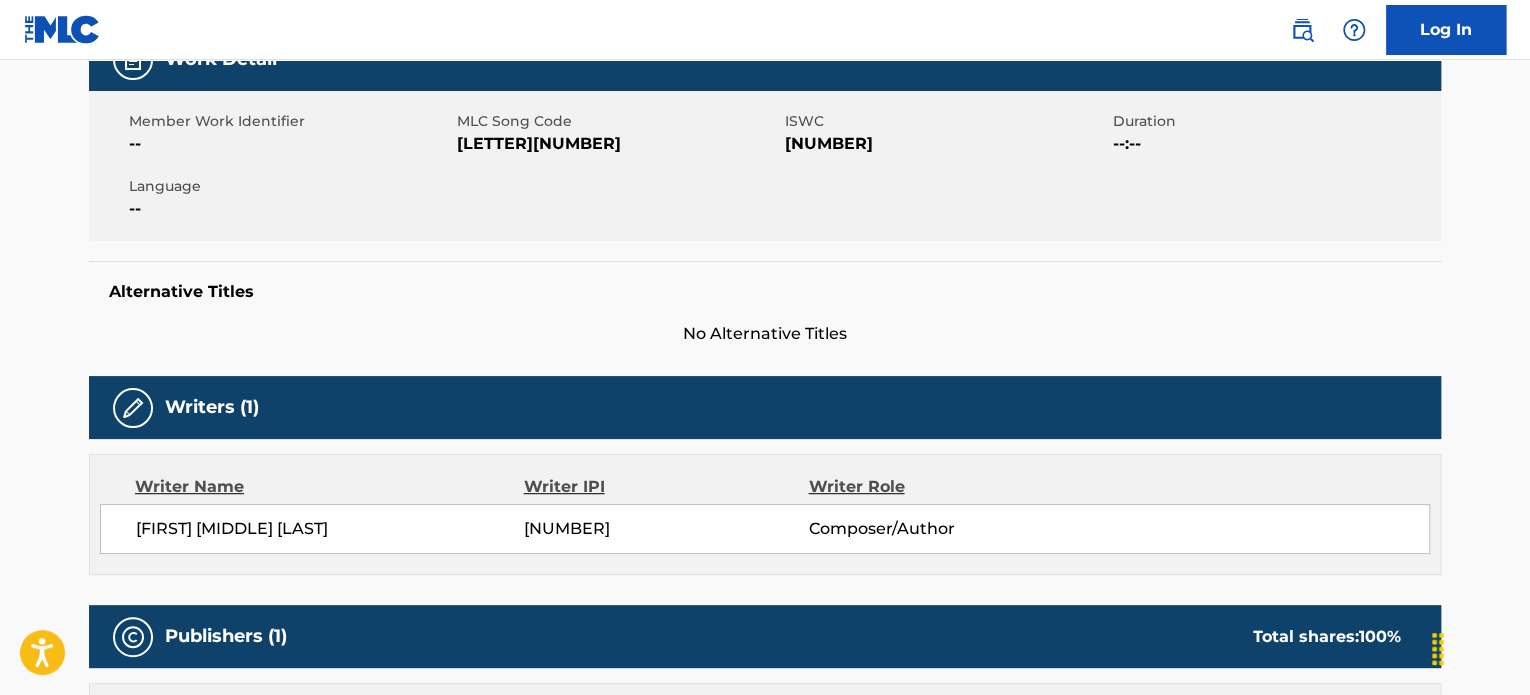 scroll, scrollTop: 500, scrollLeft: 0, axis: vertical 